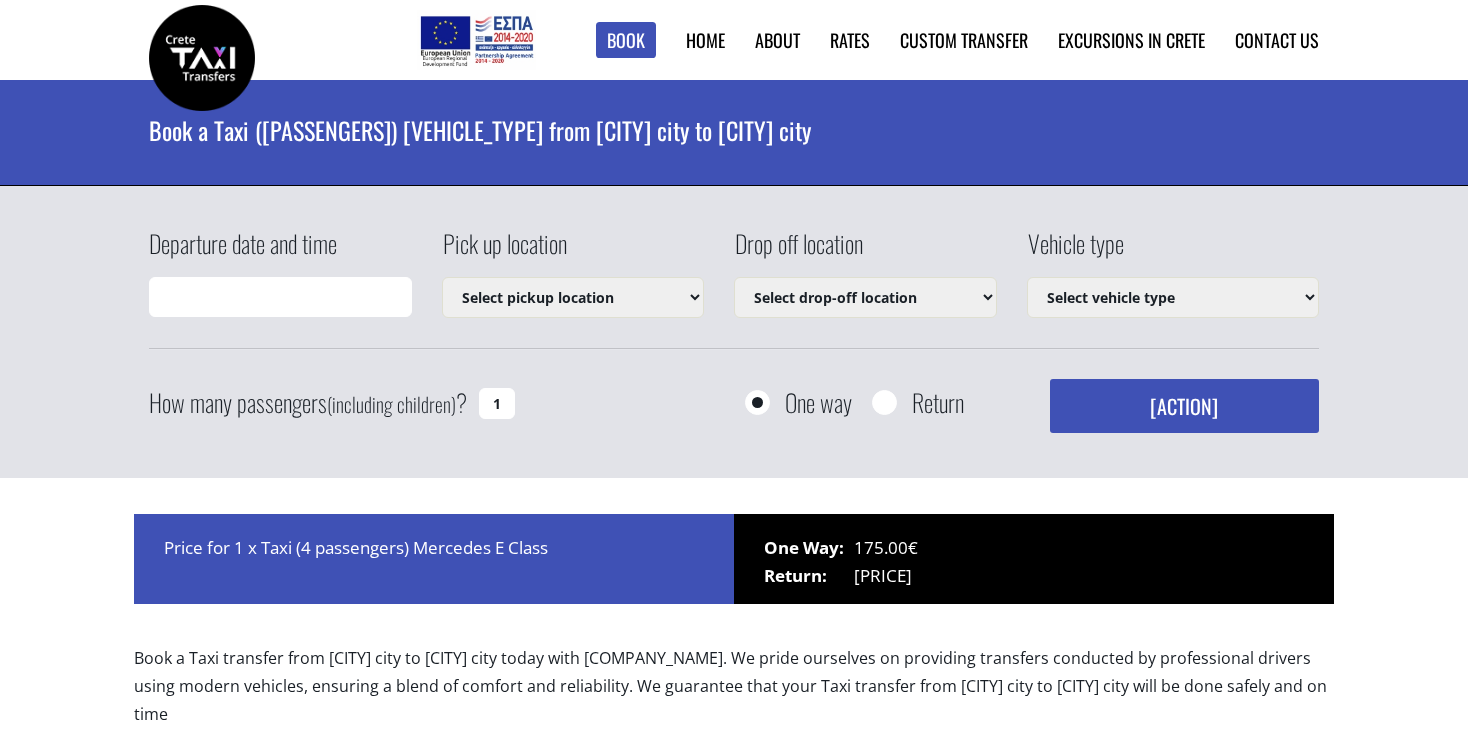 scroll, scrollTop: 0, scrollLeft: 0, axis: both 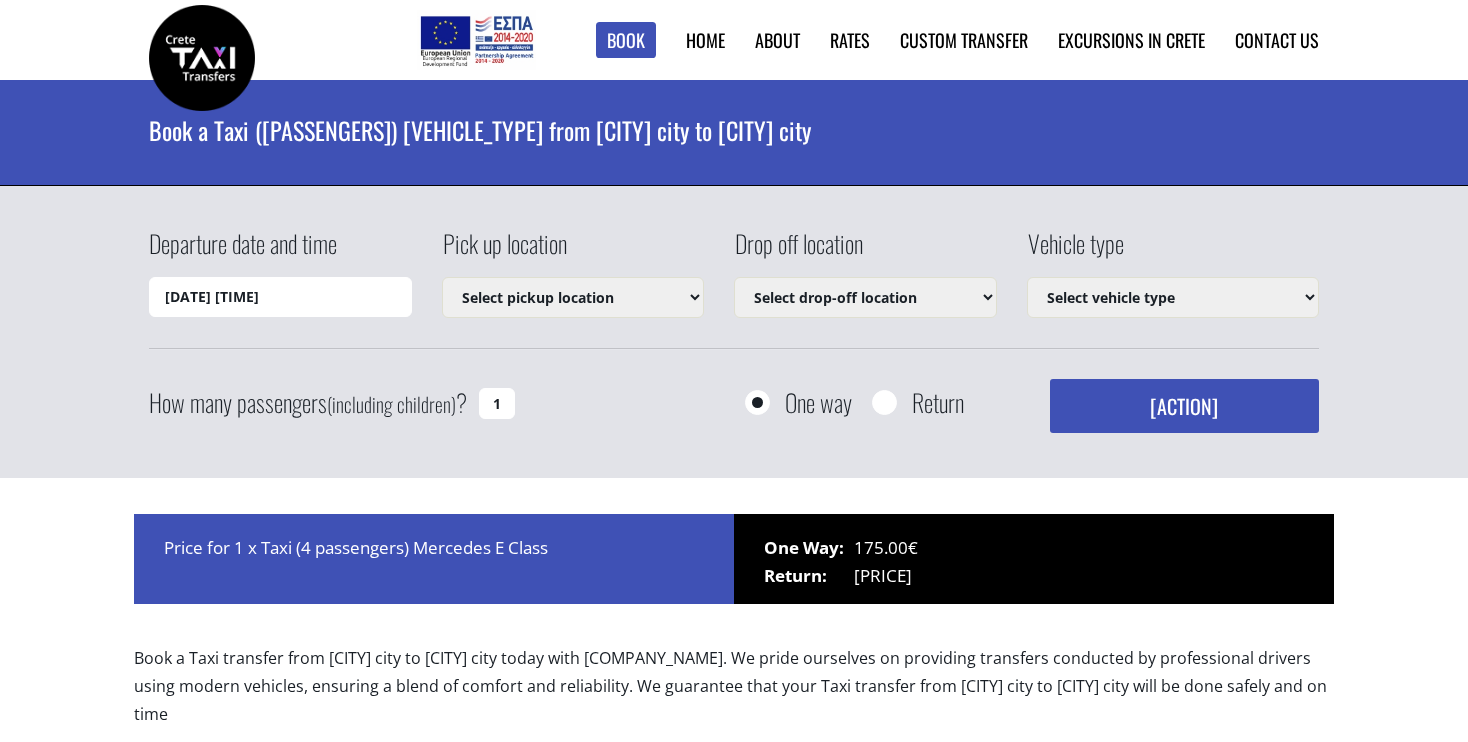 select on "540" 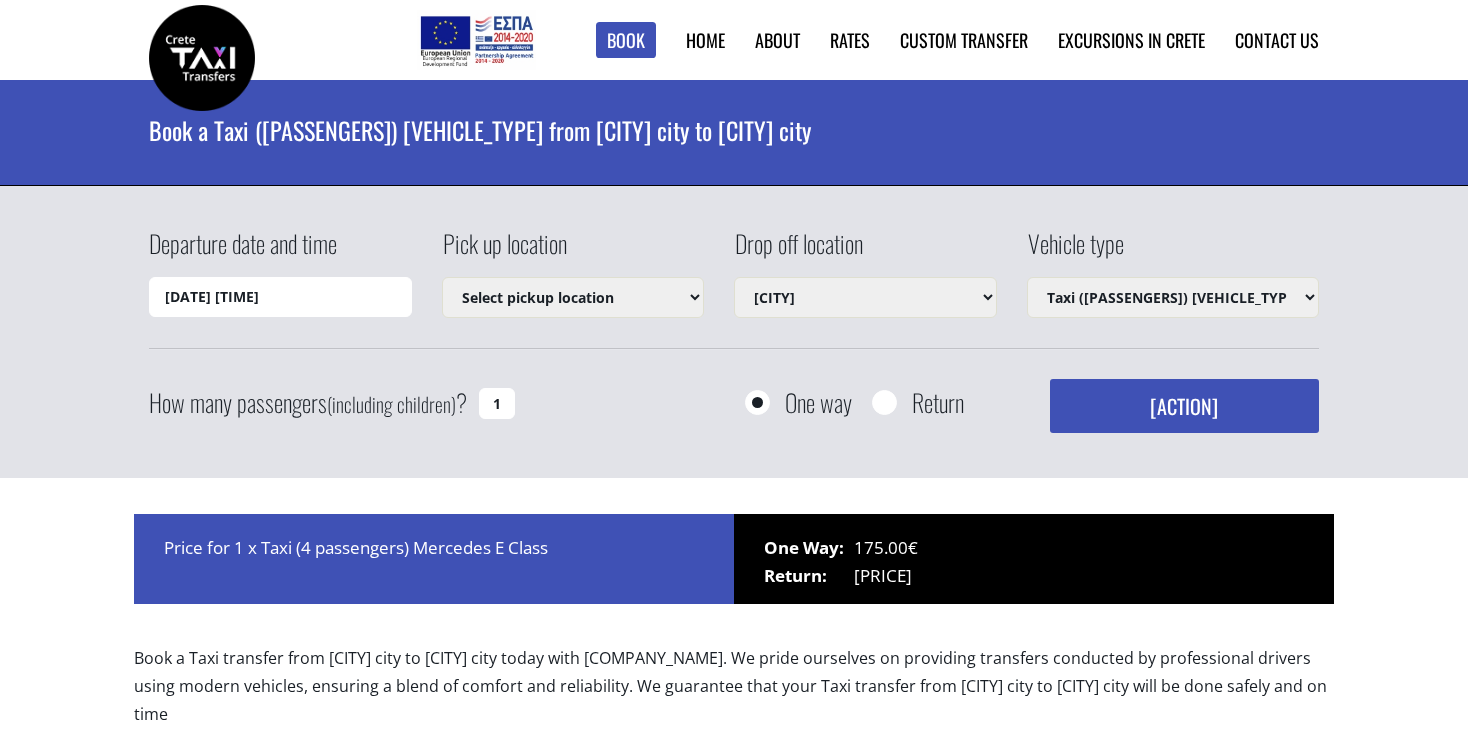 select on "540" 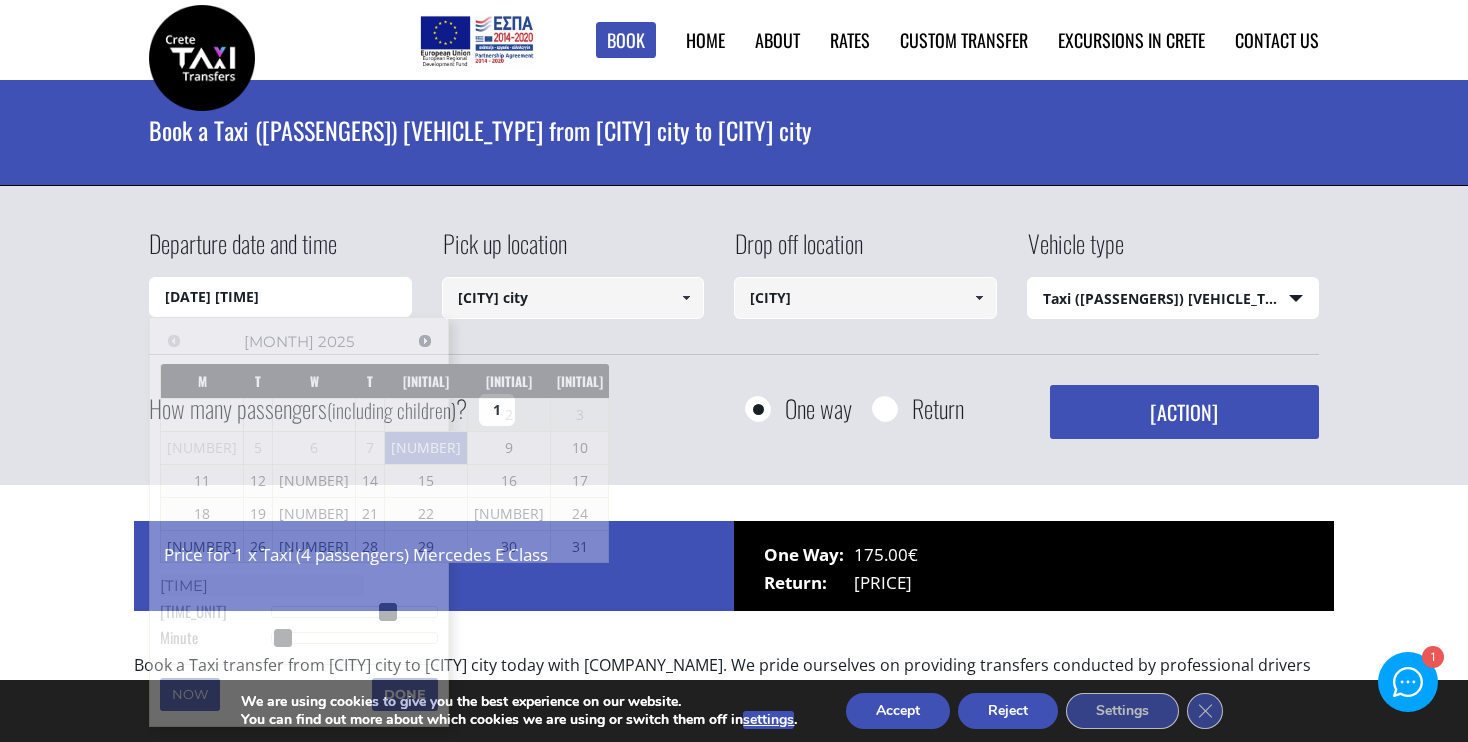 click on "[DATE] [TIME]" at bounding box center [280, 297] 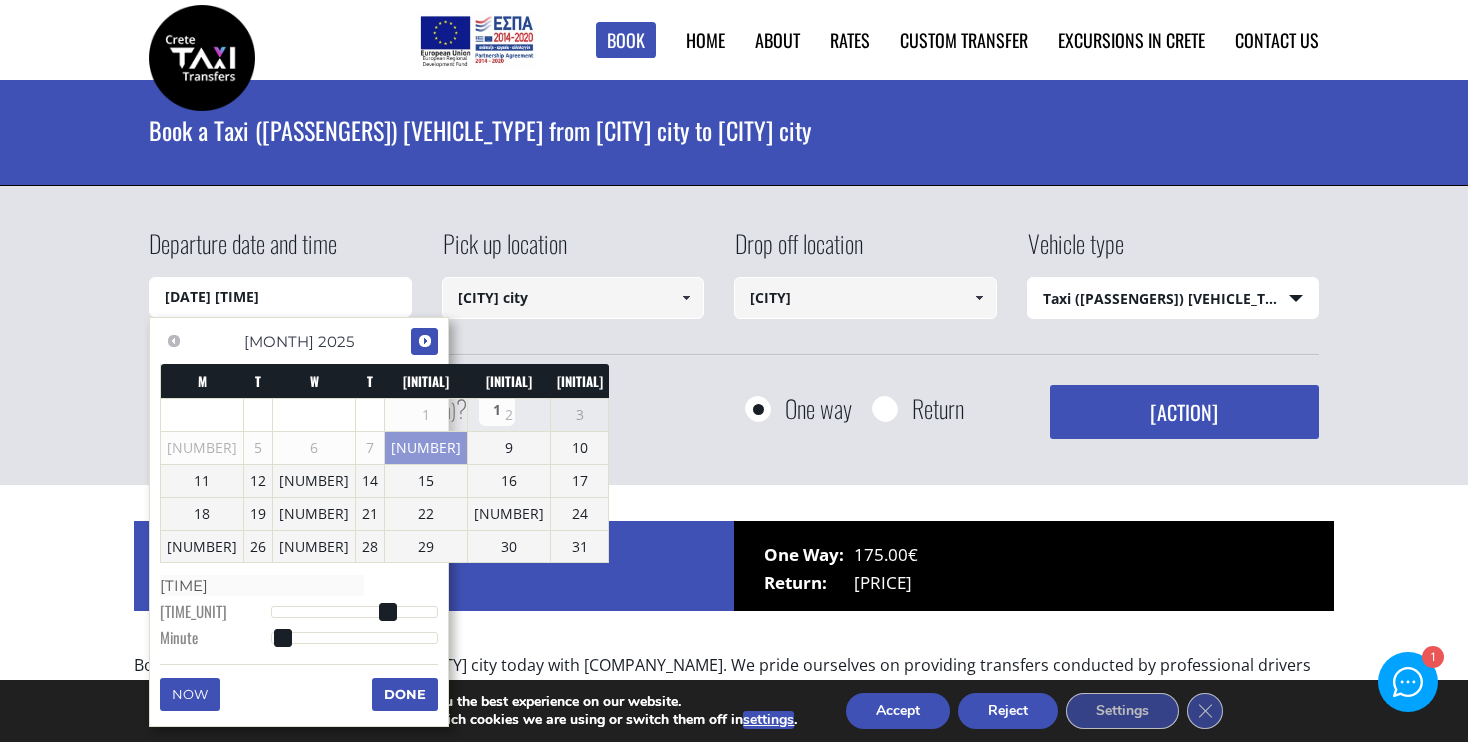 click on "Next" at bounding box center [425, 341] 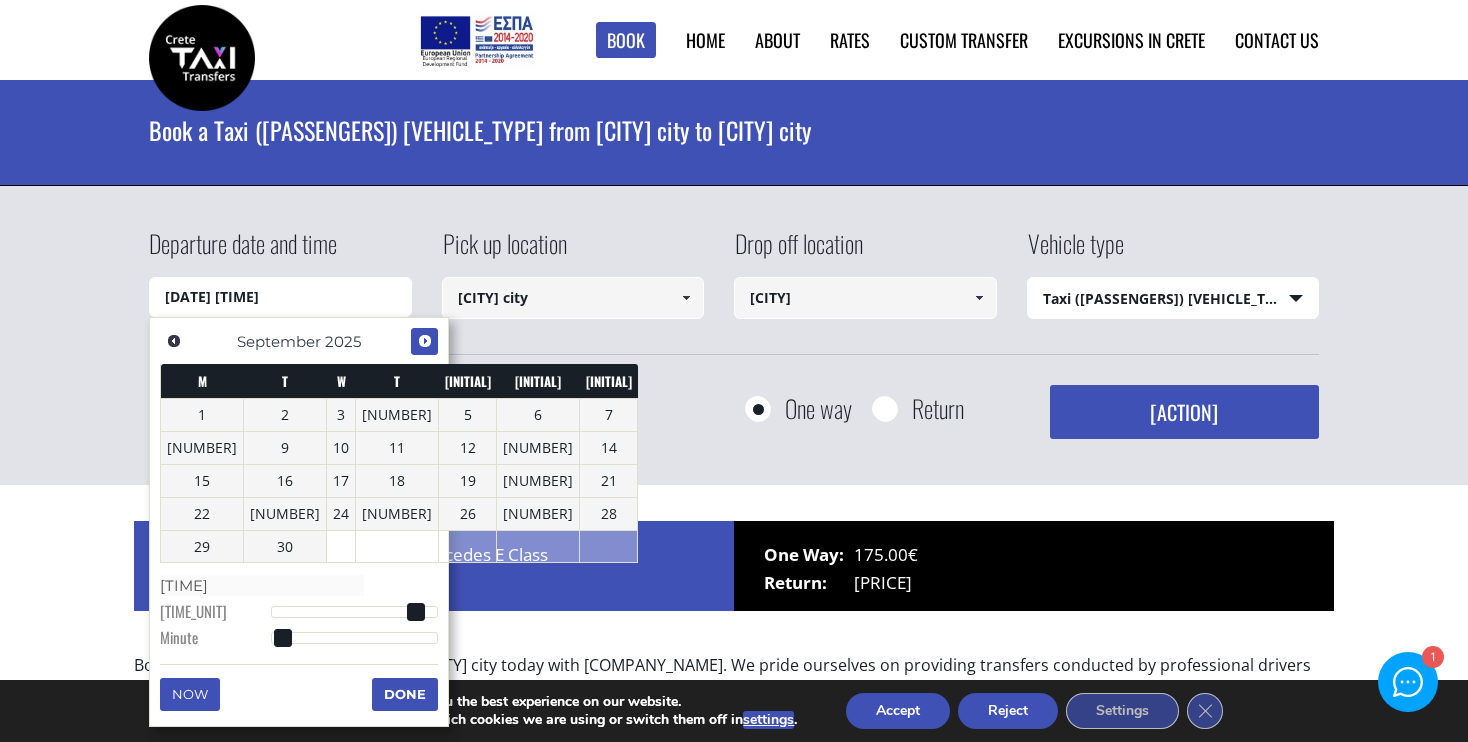 click on "Next" at bounding box center (425, 341) 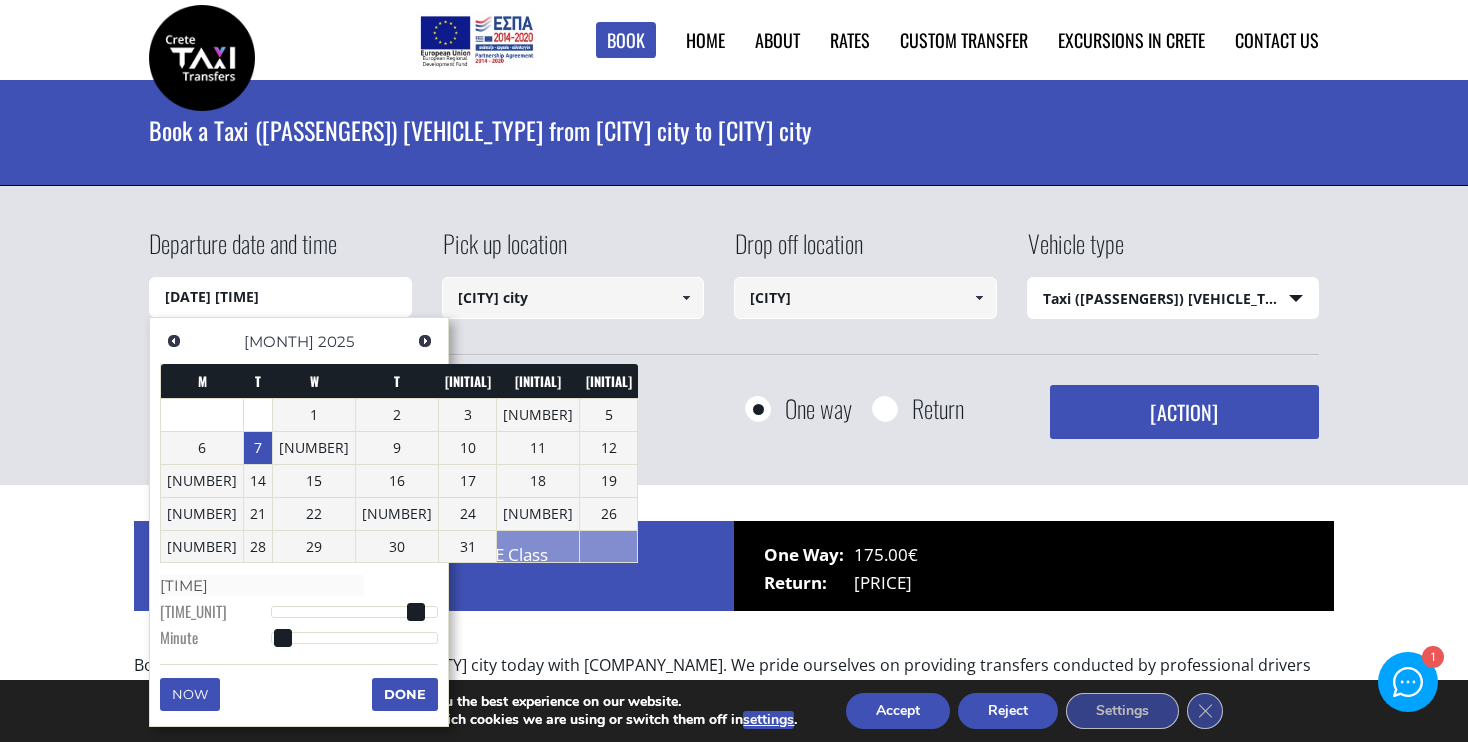 click on "7" at bounding box center [258, 448] 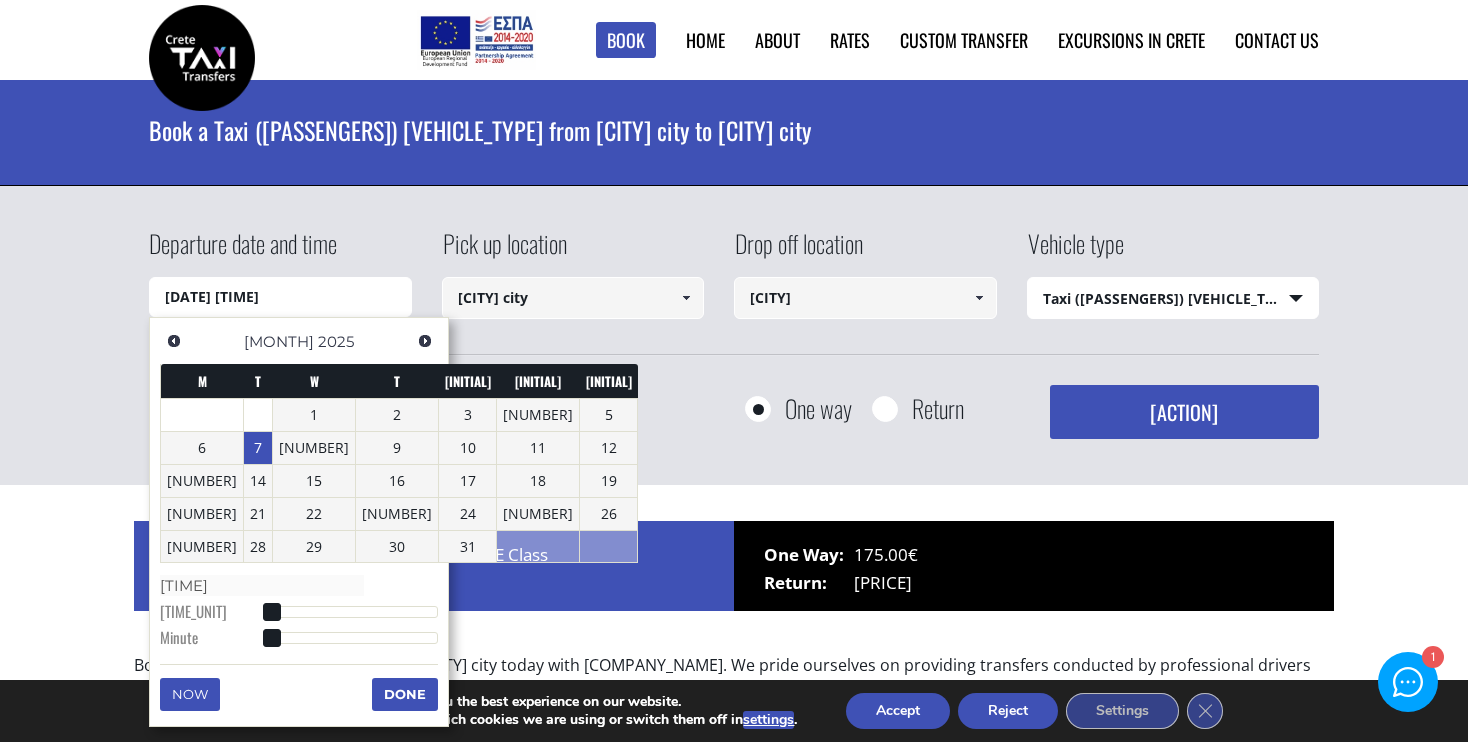 type on "[DATE] [TIME]" 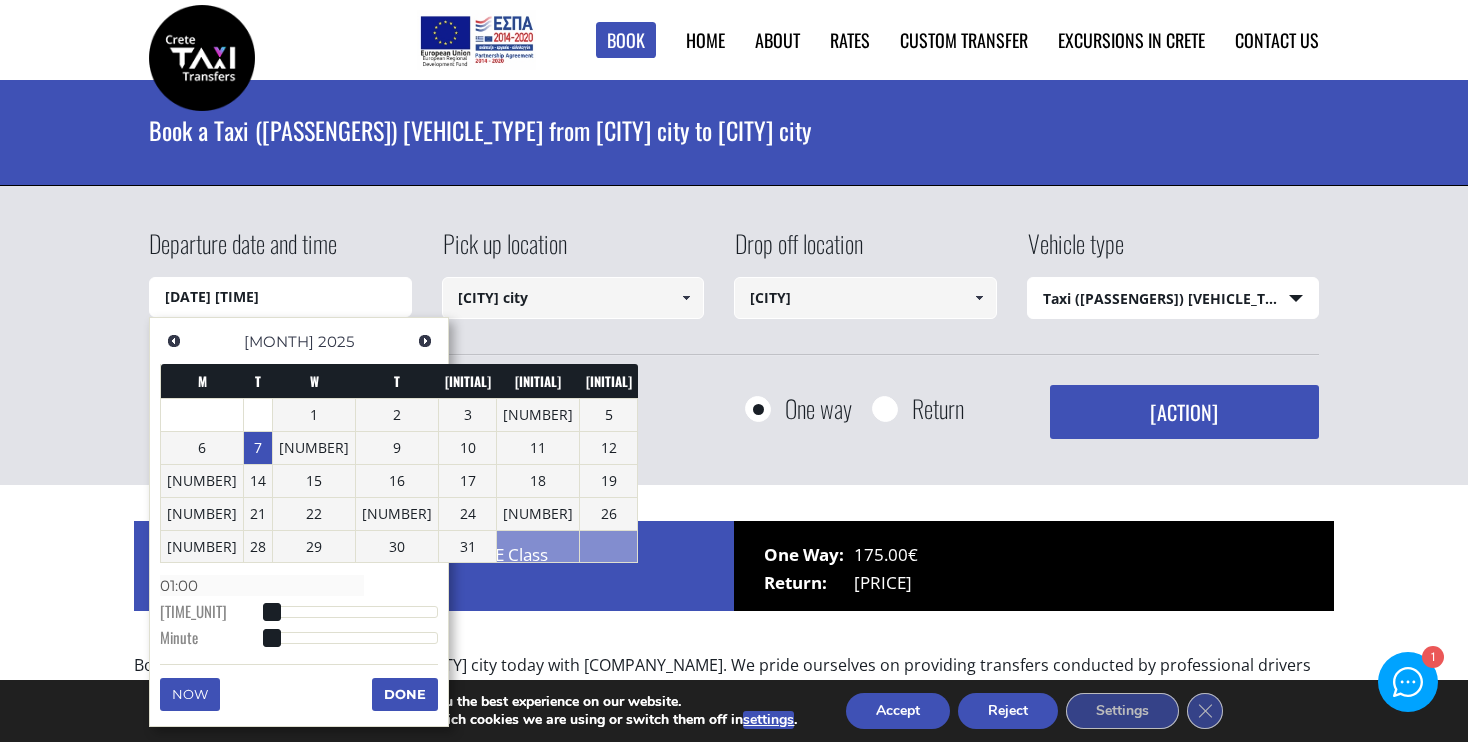 type on "[DATE] [TIME]" 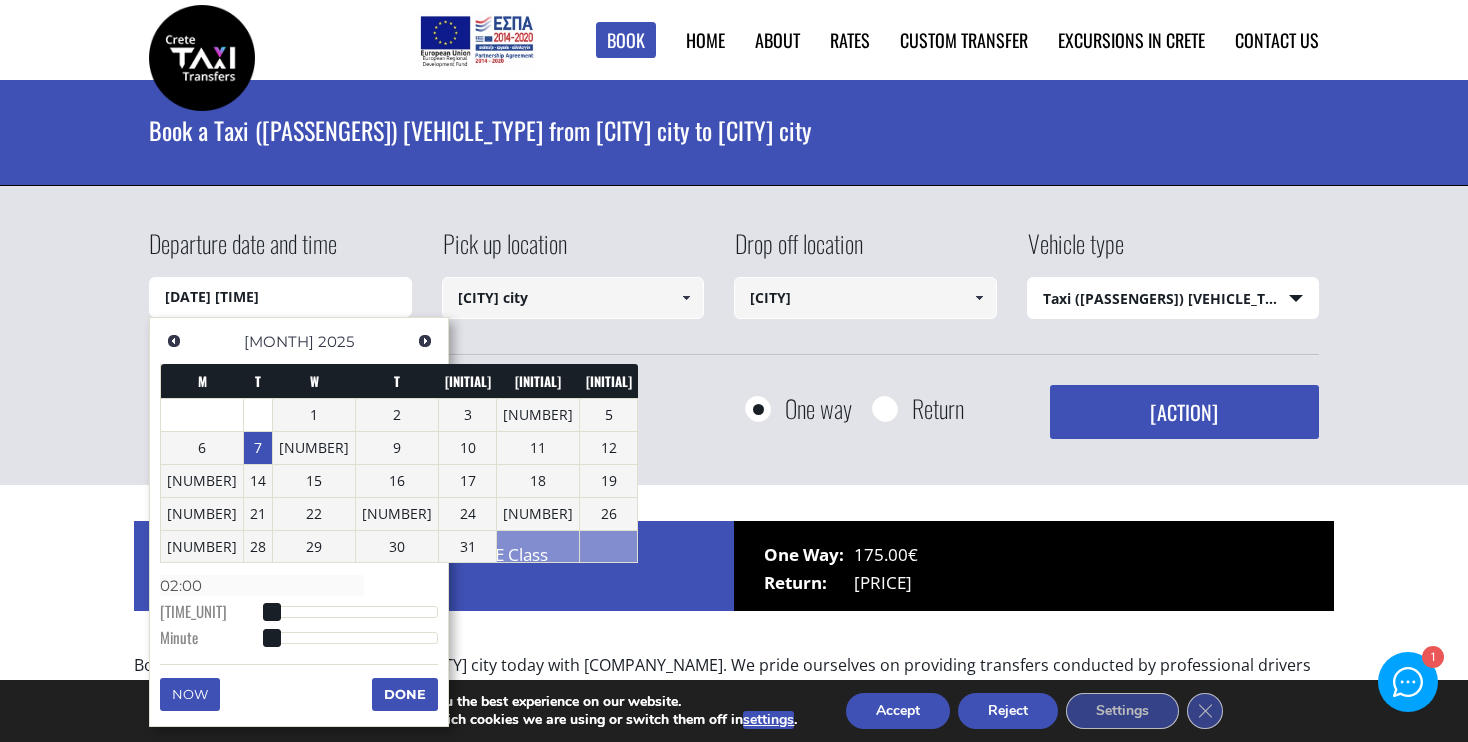 type on "[DATE] [TIME]" 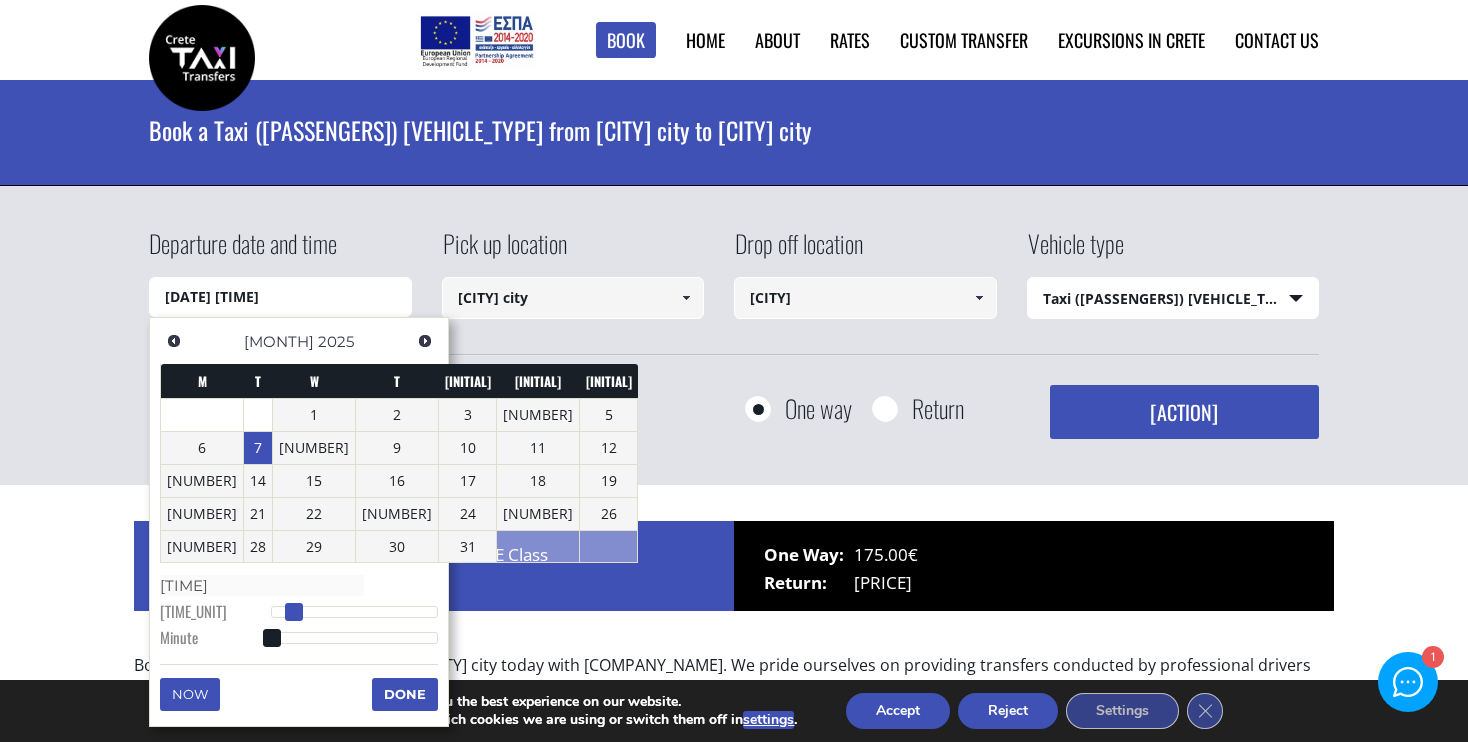 type on "[DATE] [TIME]" 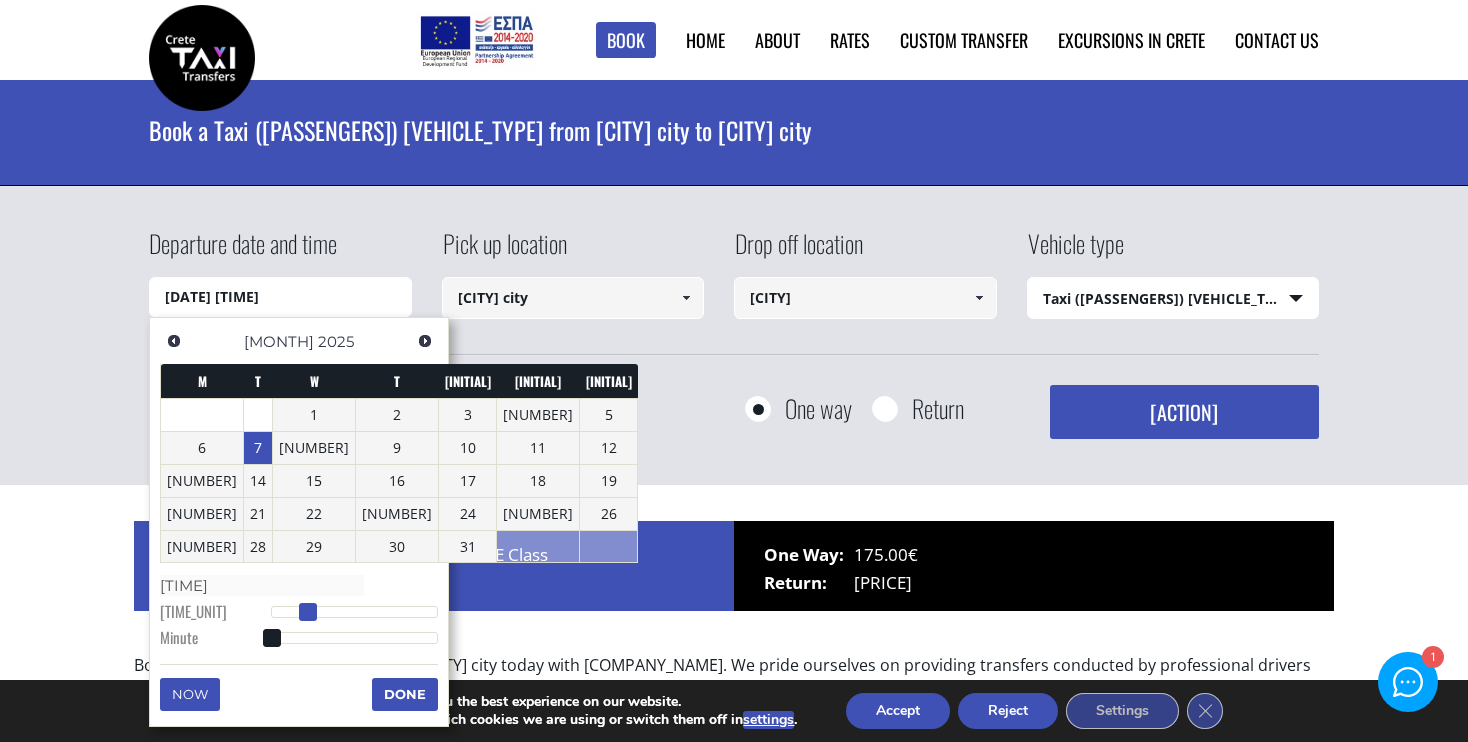 type on "[DATE] [TIME]" 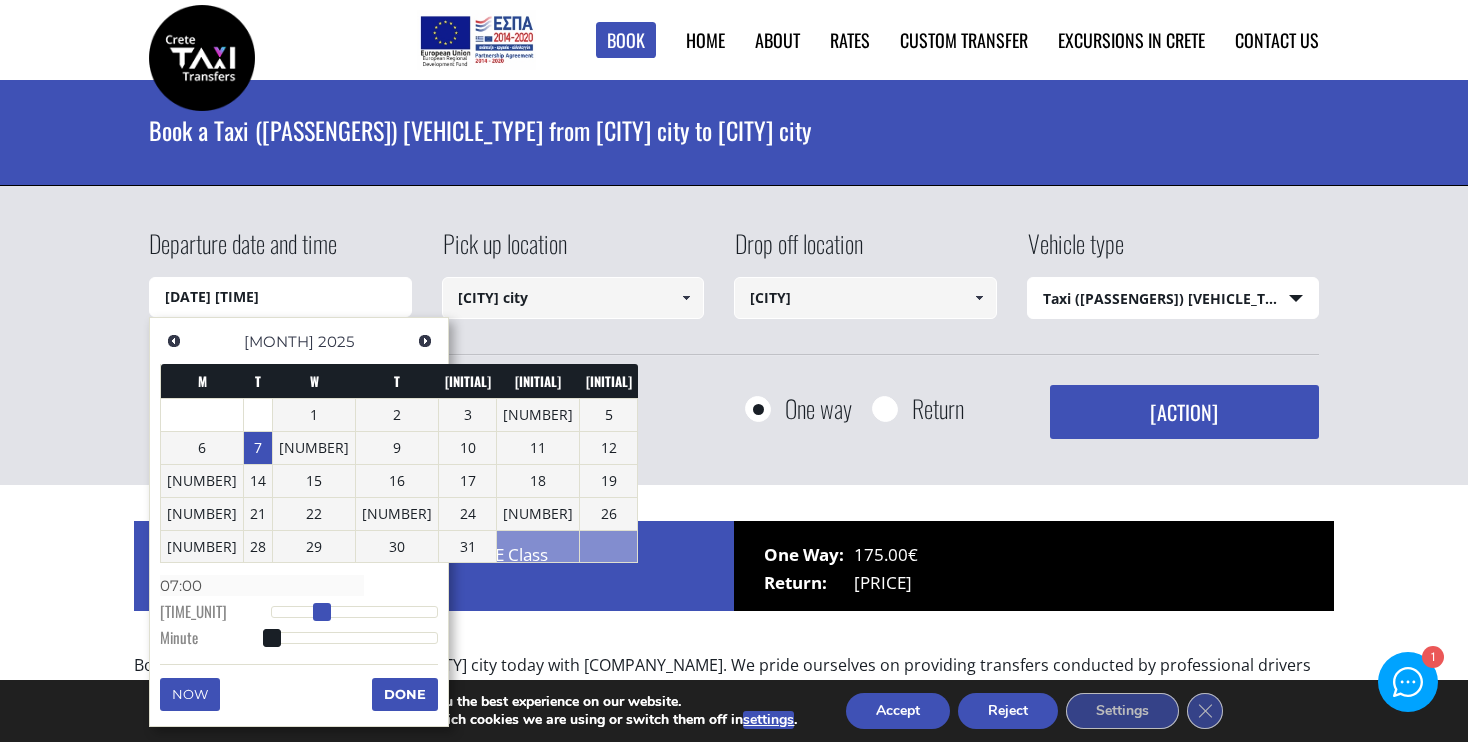 type on "[DATE] [TIME]" 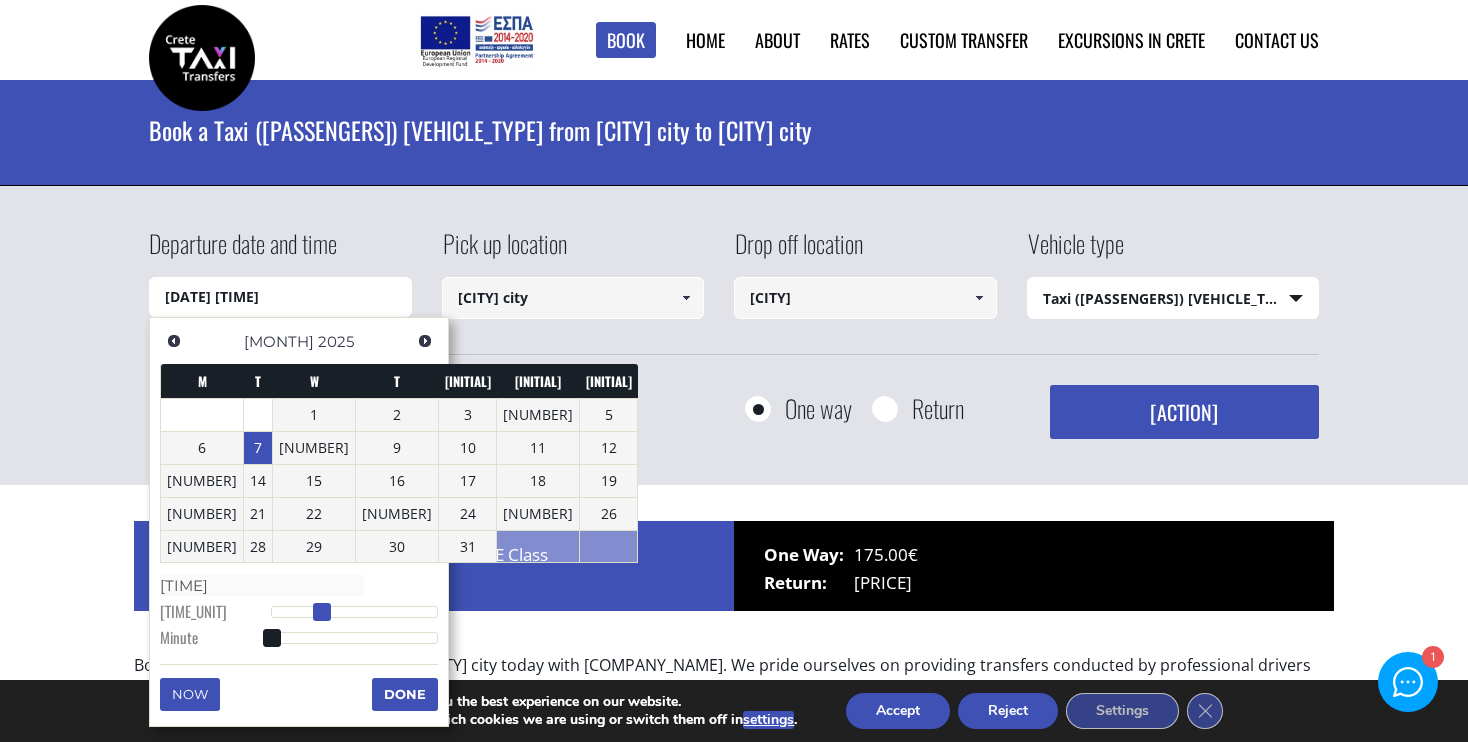 type on "[DATE] [TIME]" 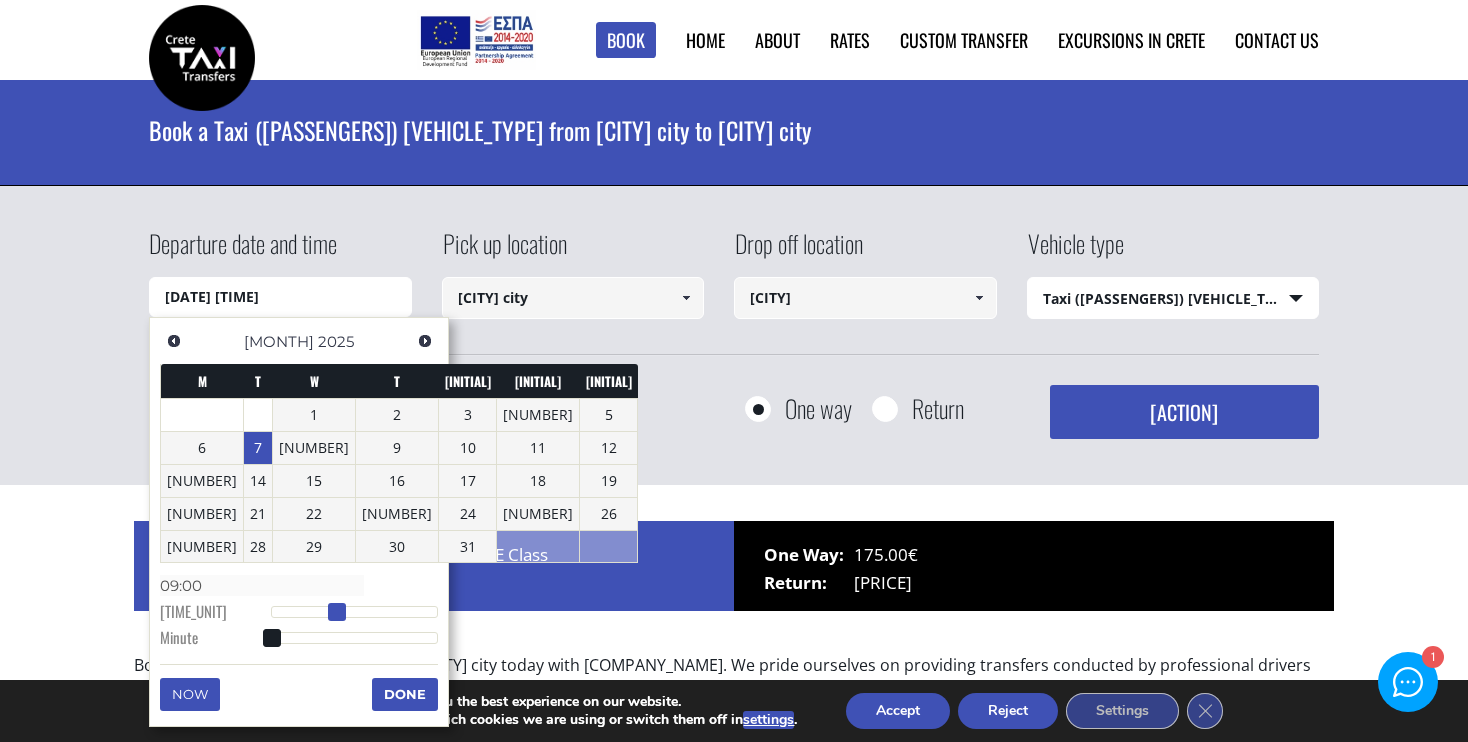 type on "[DATE] [TIME]" 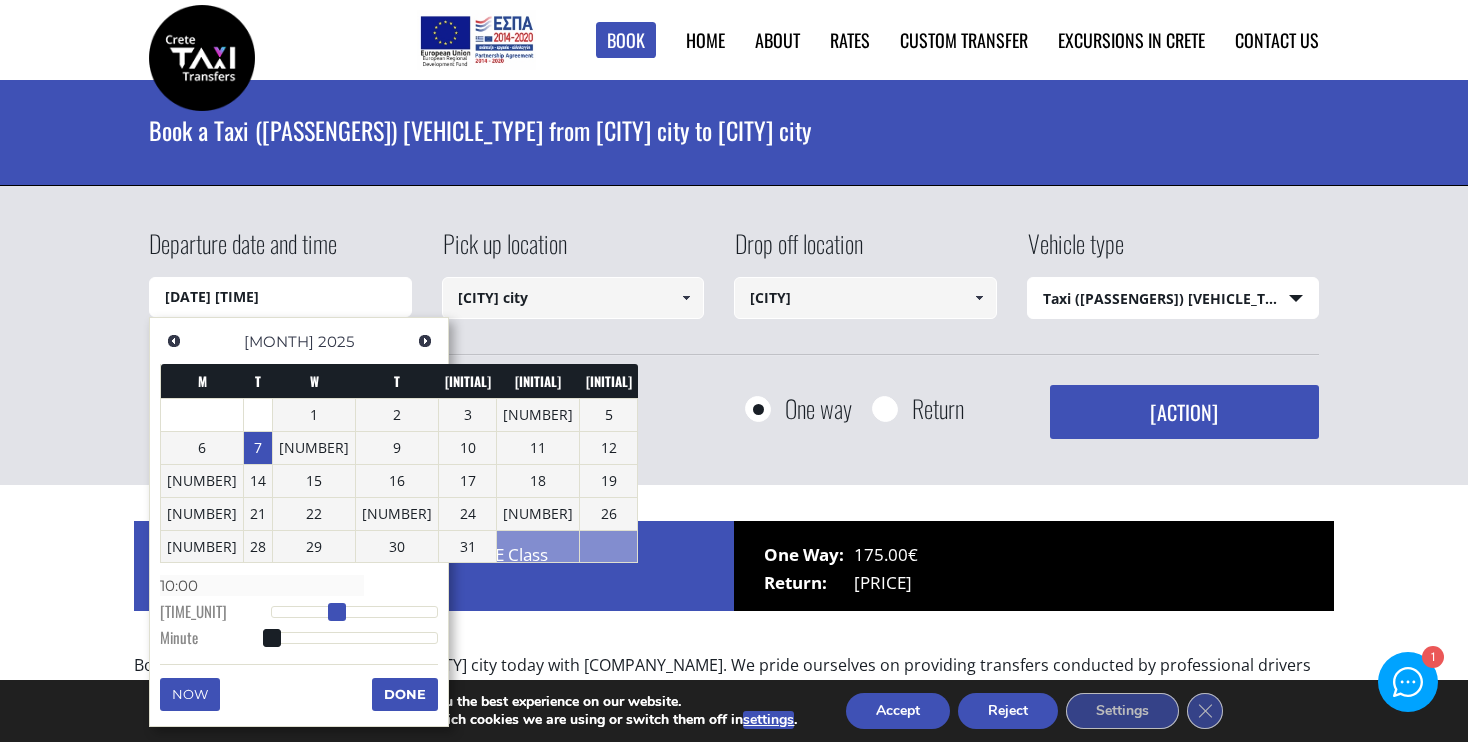 type on "[DATE] [TIME]" 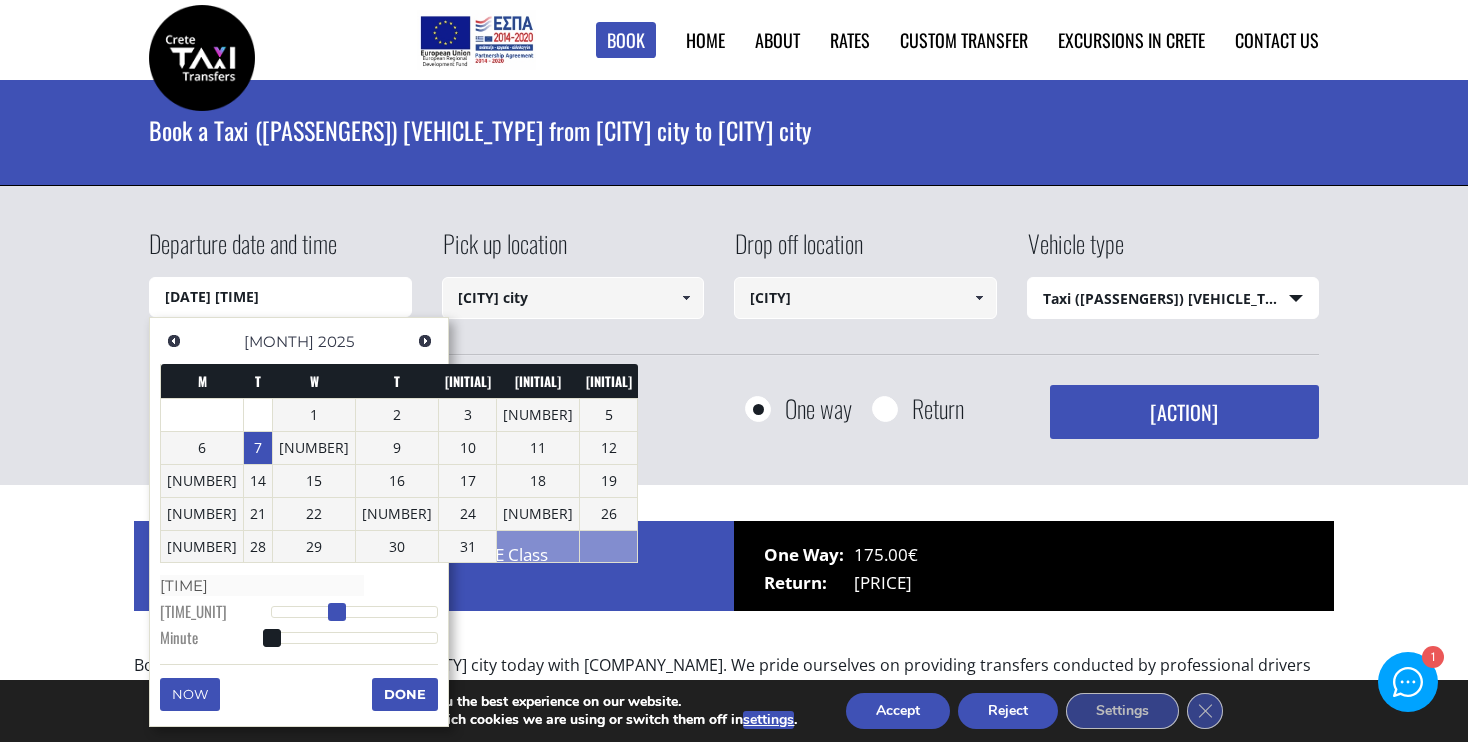 type on "[DATE] [TIME]" 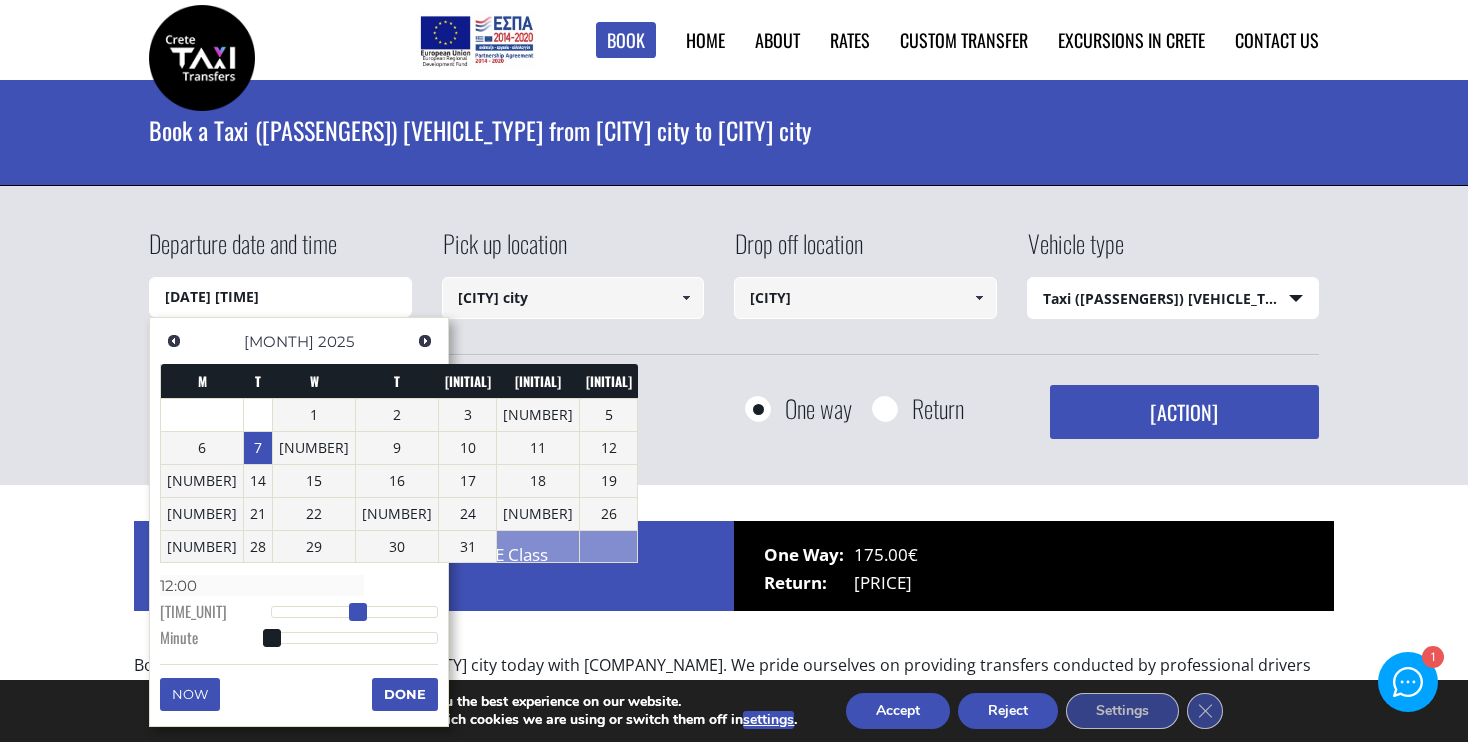 type on "[DATE] [TIME]" 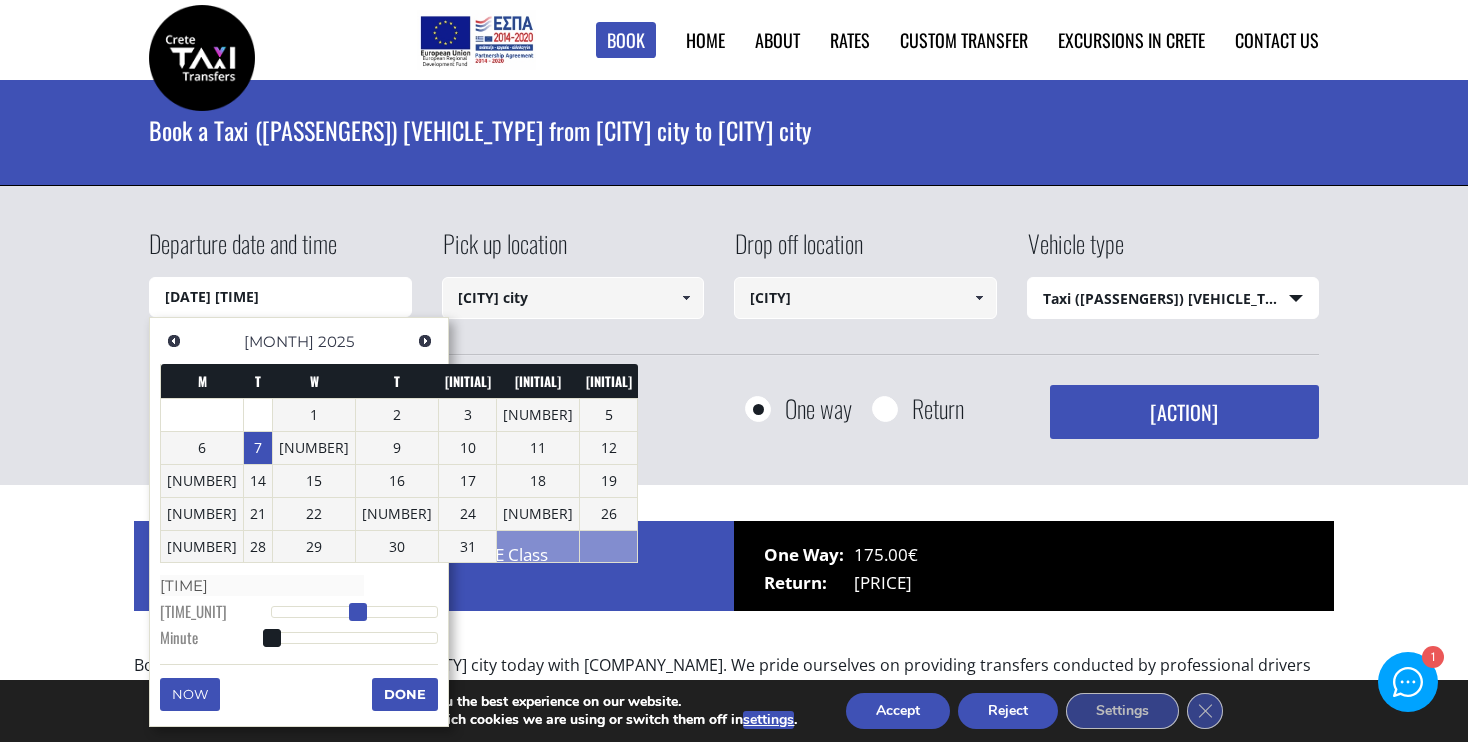 type on "[DATE] [TIME]" 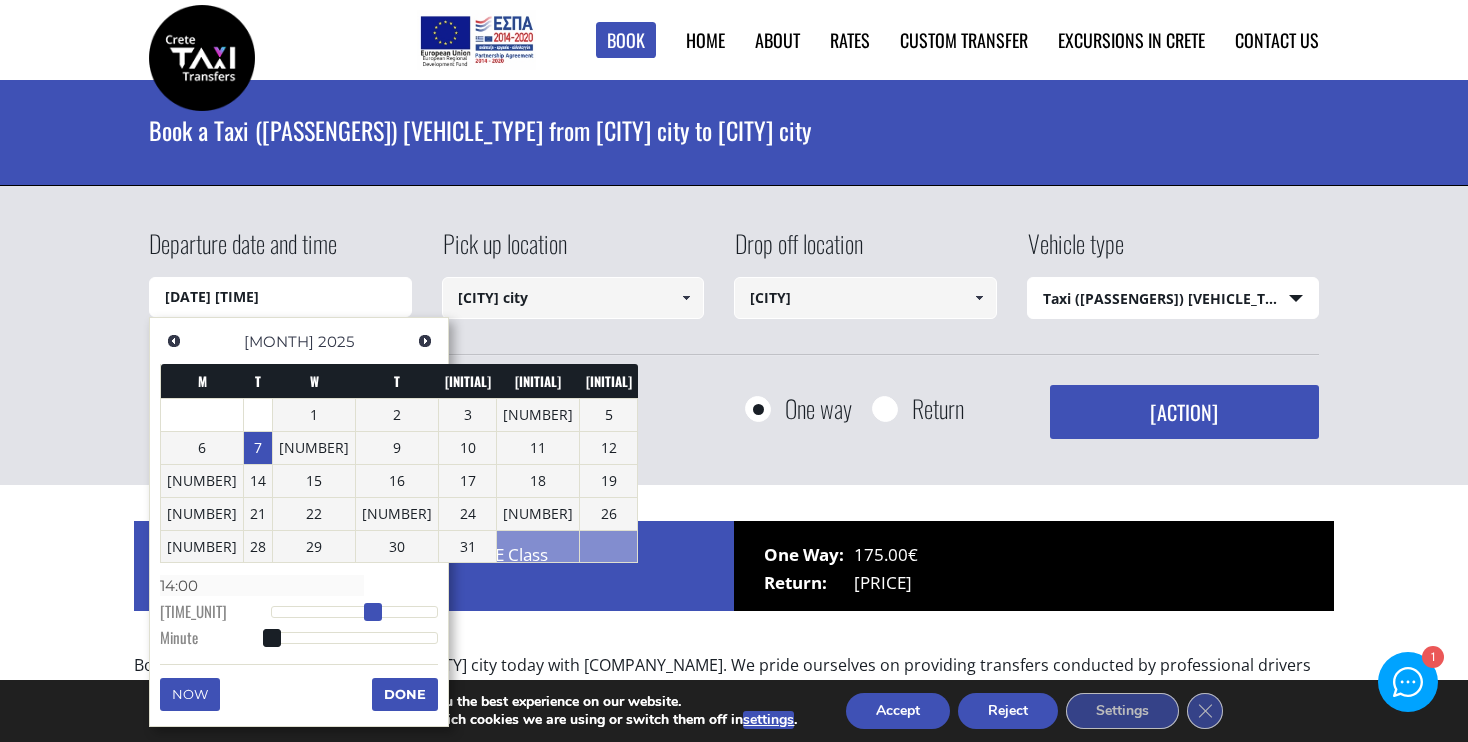 type on "[DATE] [TIME]" 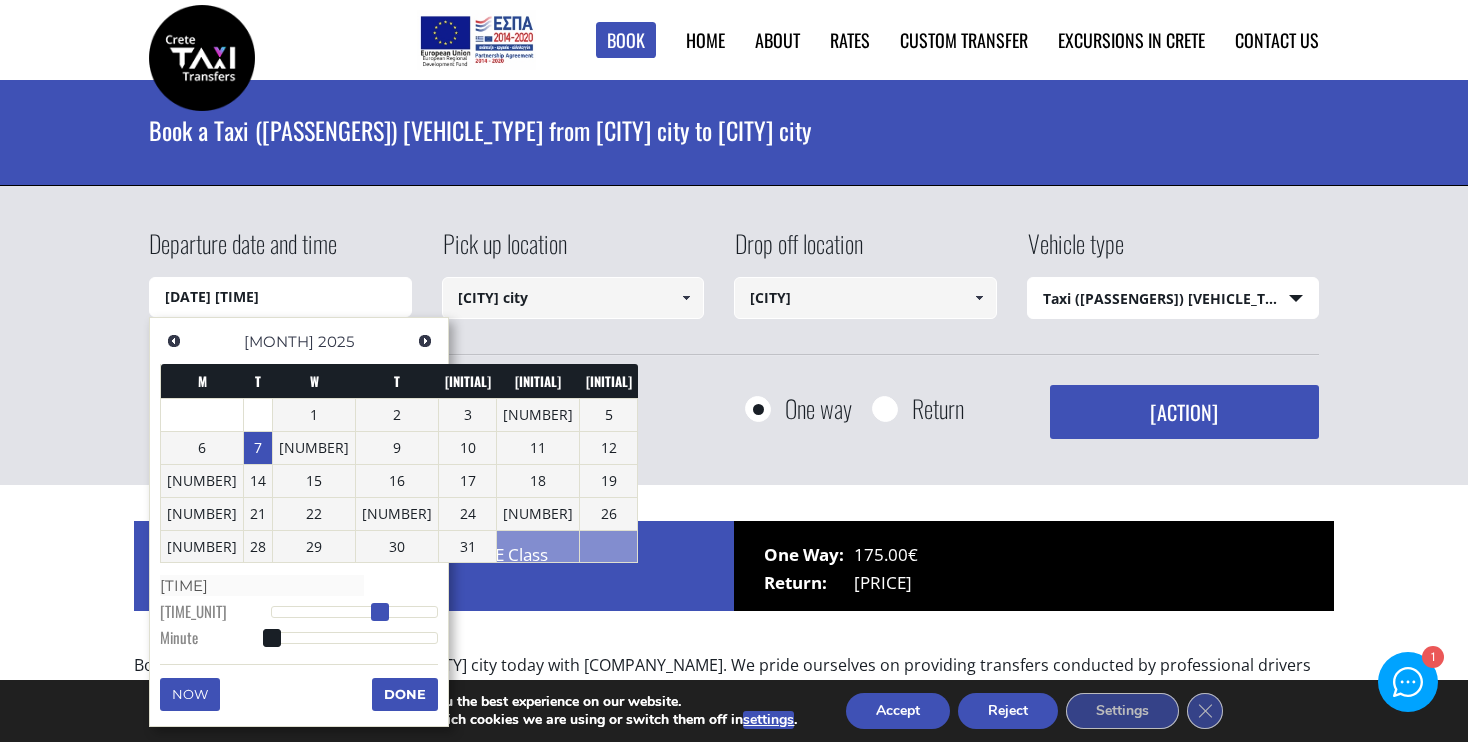 type on "[DATE] [TIME]" 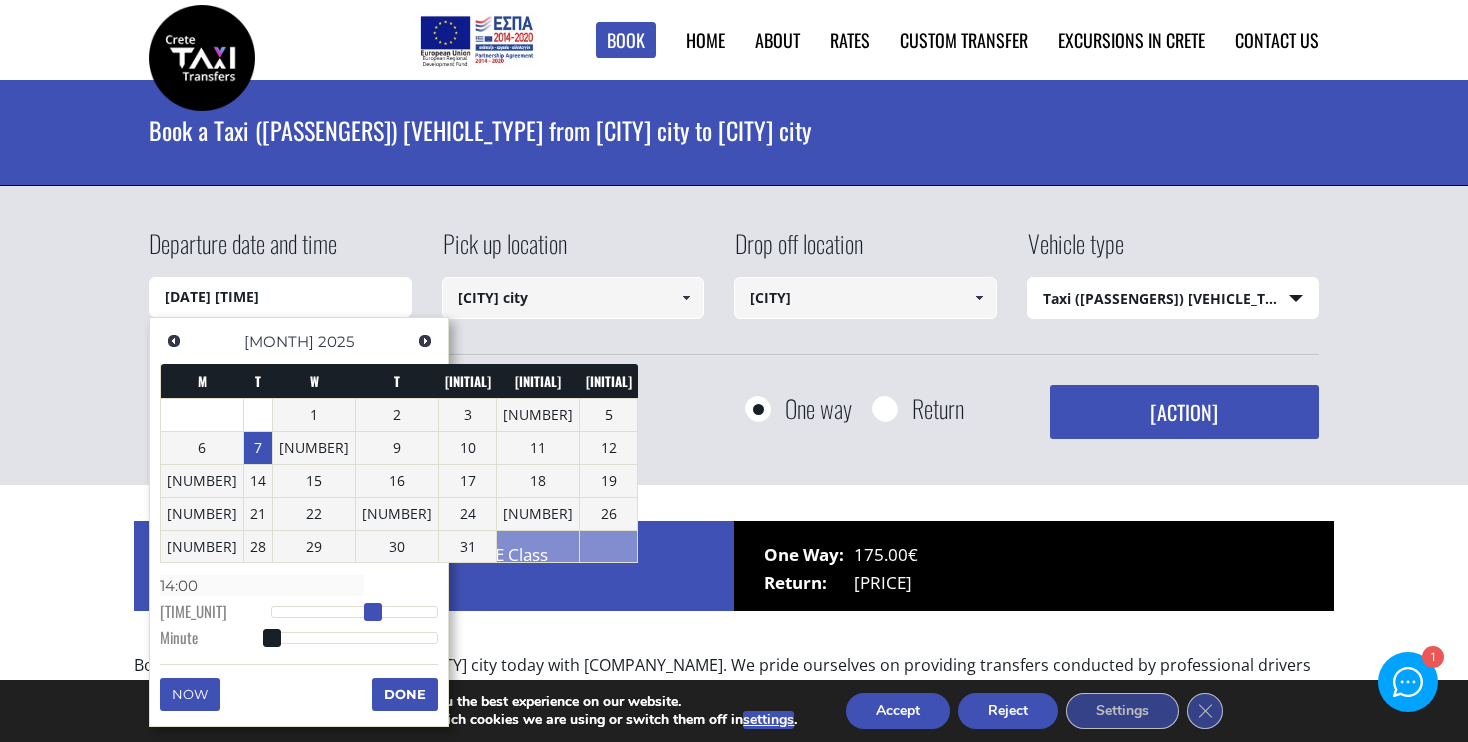 drag, startPoint x: 272, startPoint y: 613, endPoint x: 374, endPoint y: 621, distance: 102.31325 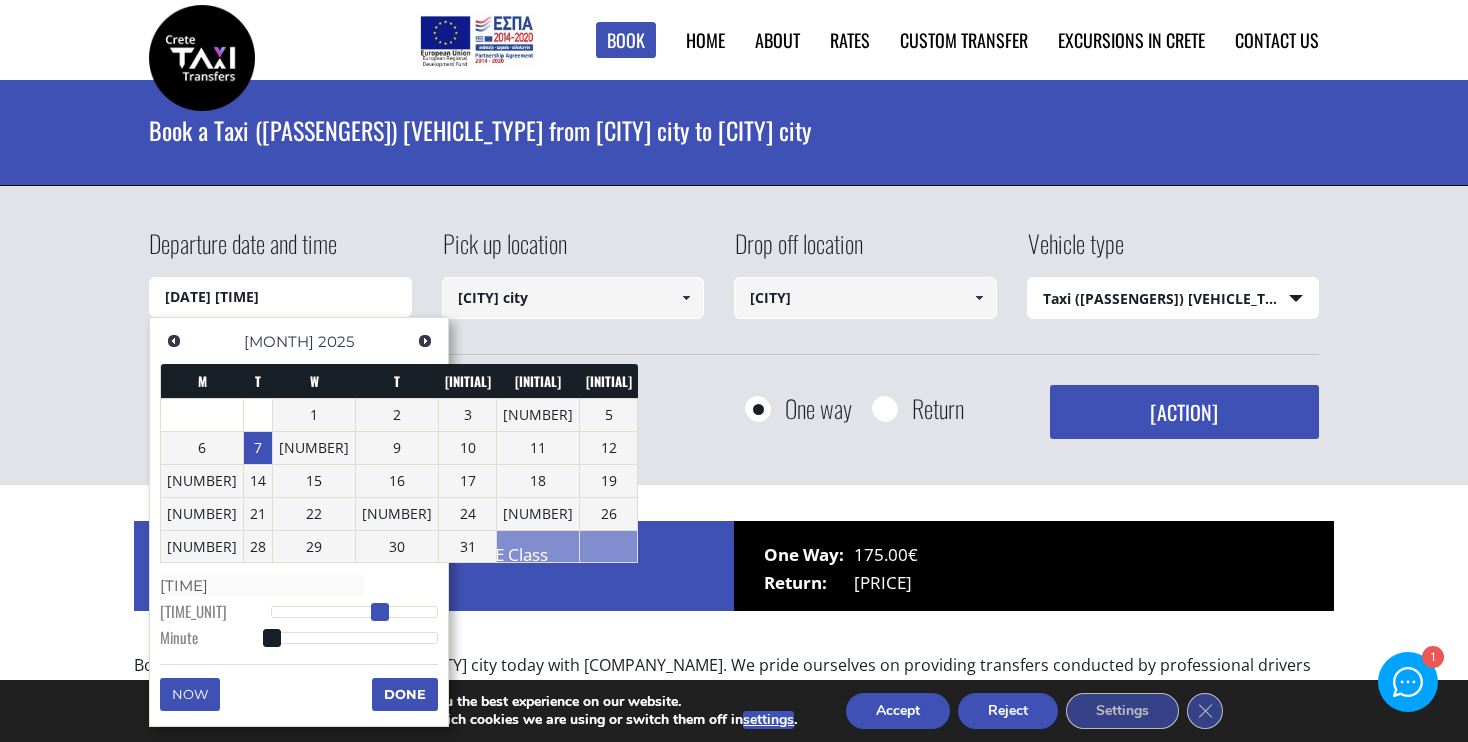 type on "[DATE] [TIME]" 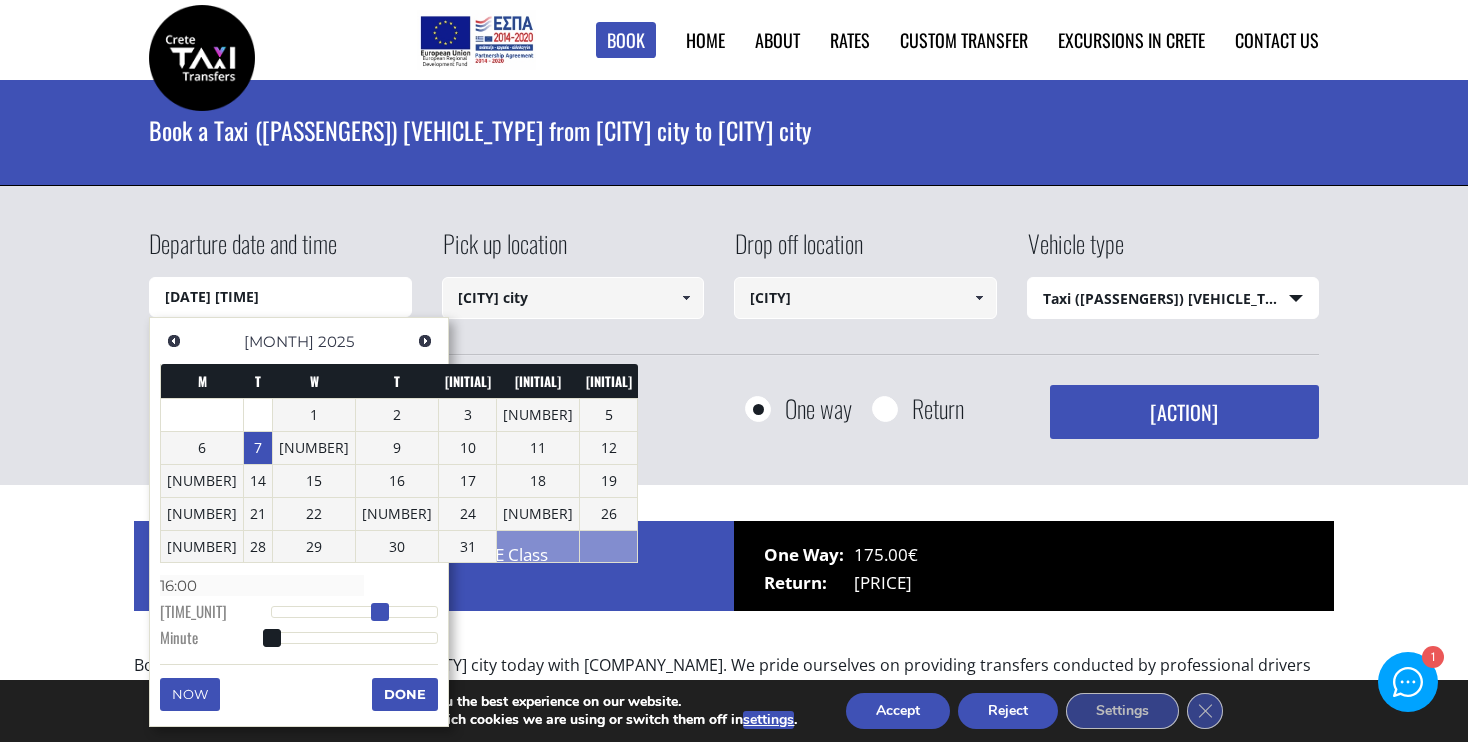 type on "[DATE] [TIME]" 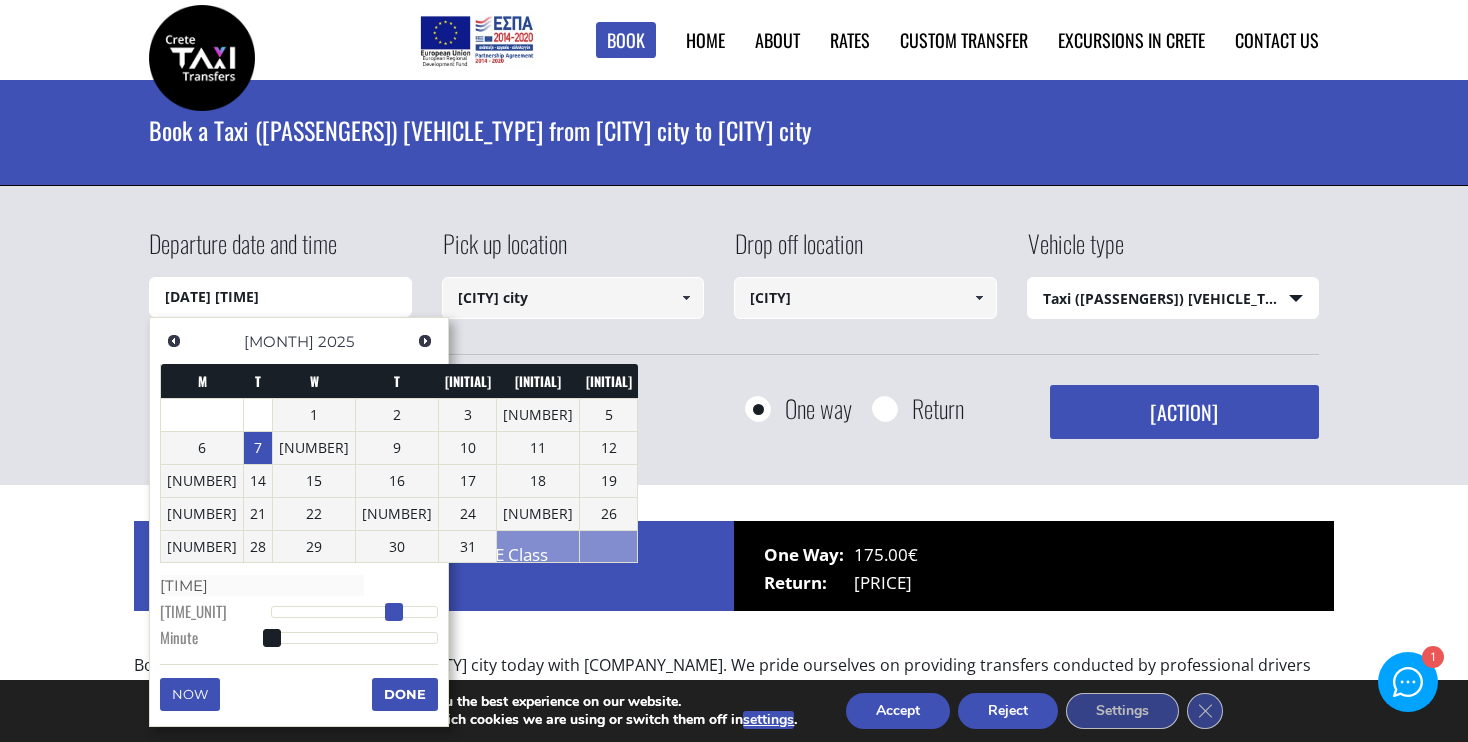 type on "[DATE] [TIME]" 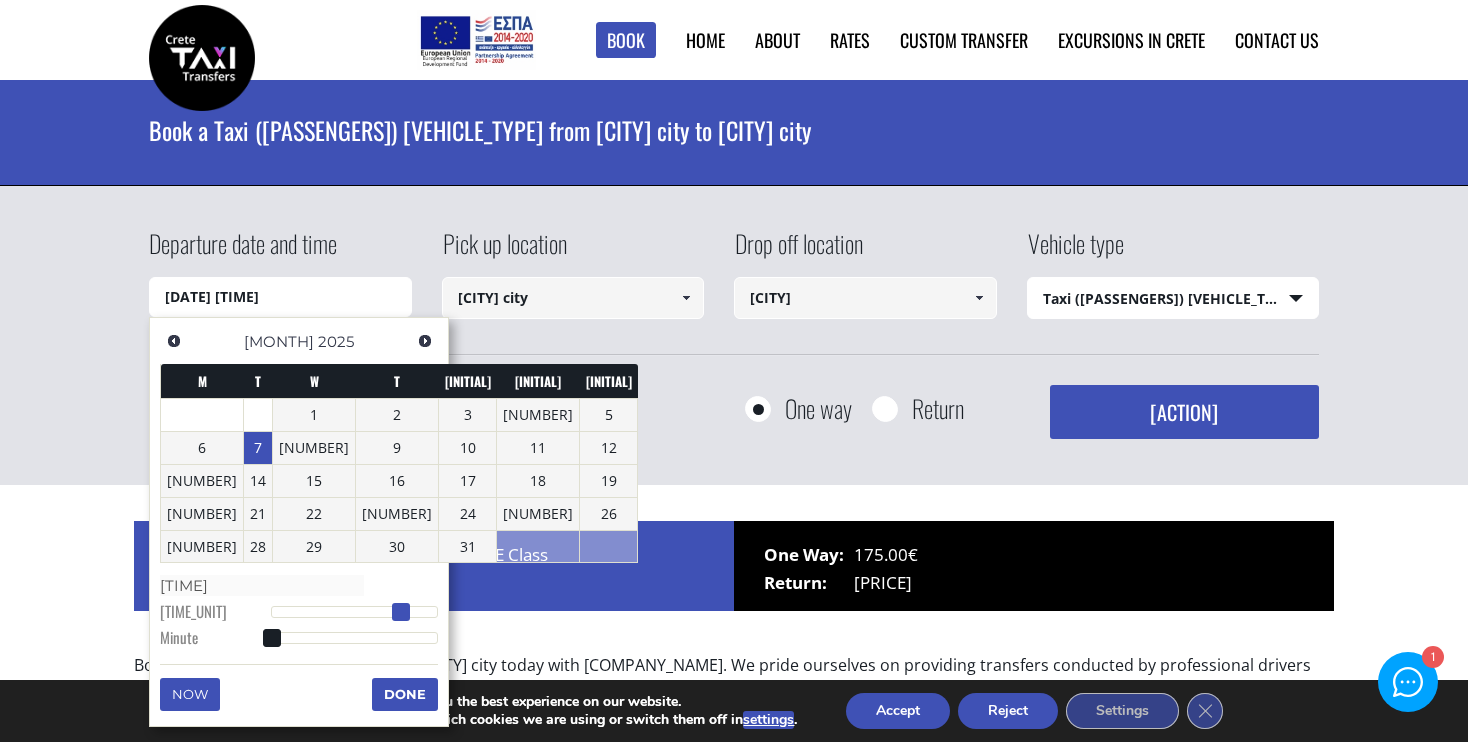 type on "[DATE] [TIME]" 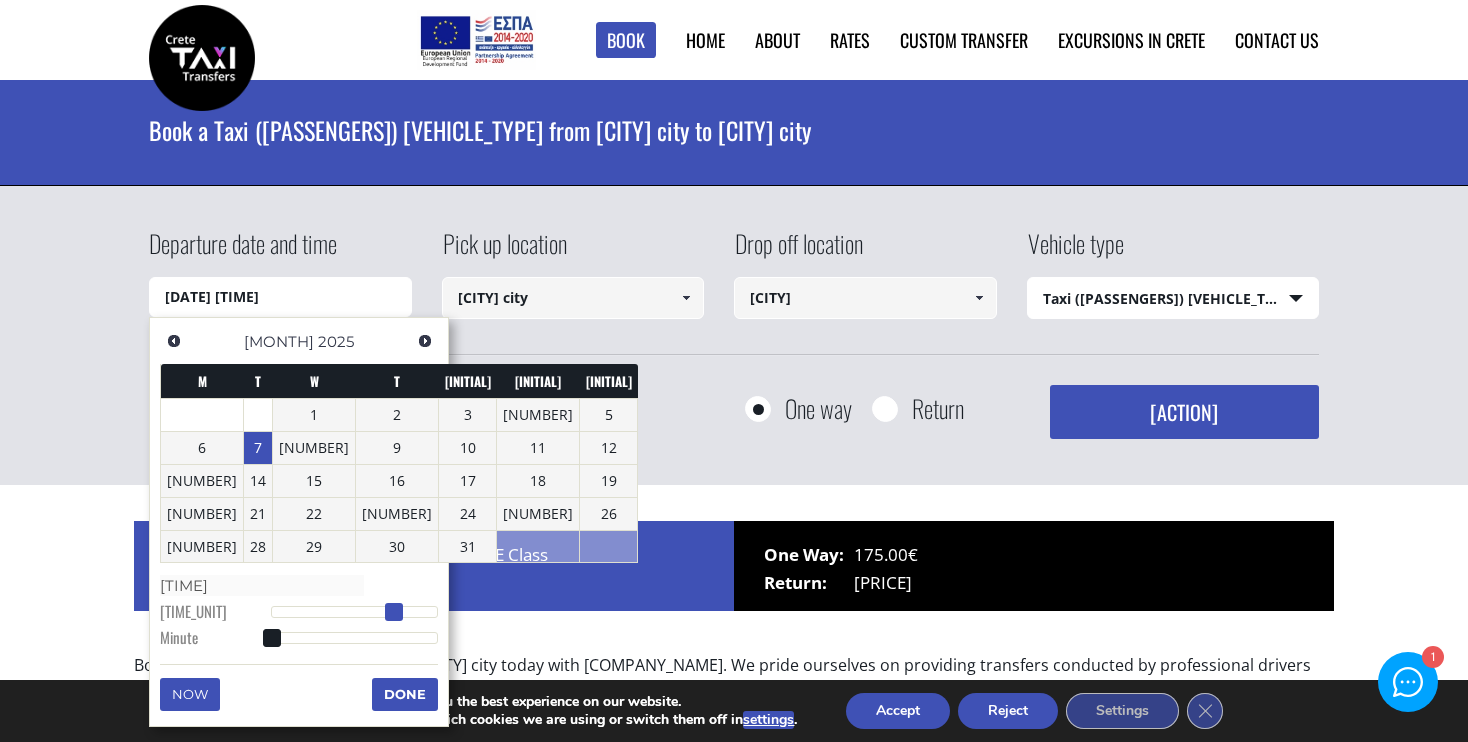 drag, startPoint x: 373, startPoint y: 615, endPoint x: 396, endPoint y: 614, distance: 23.021729 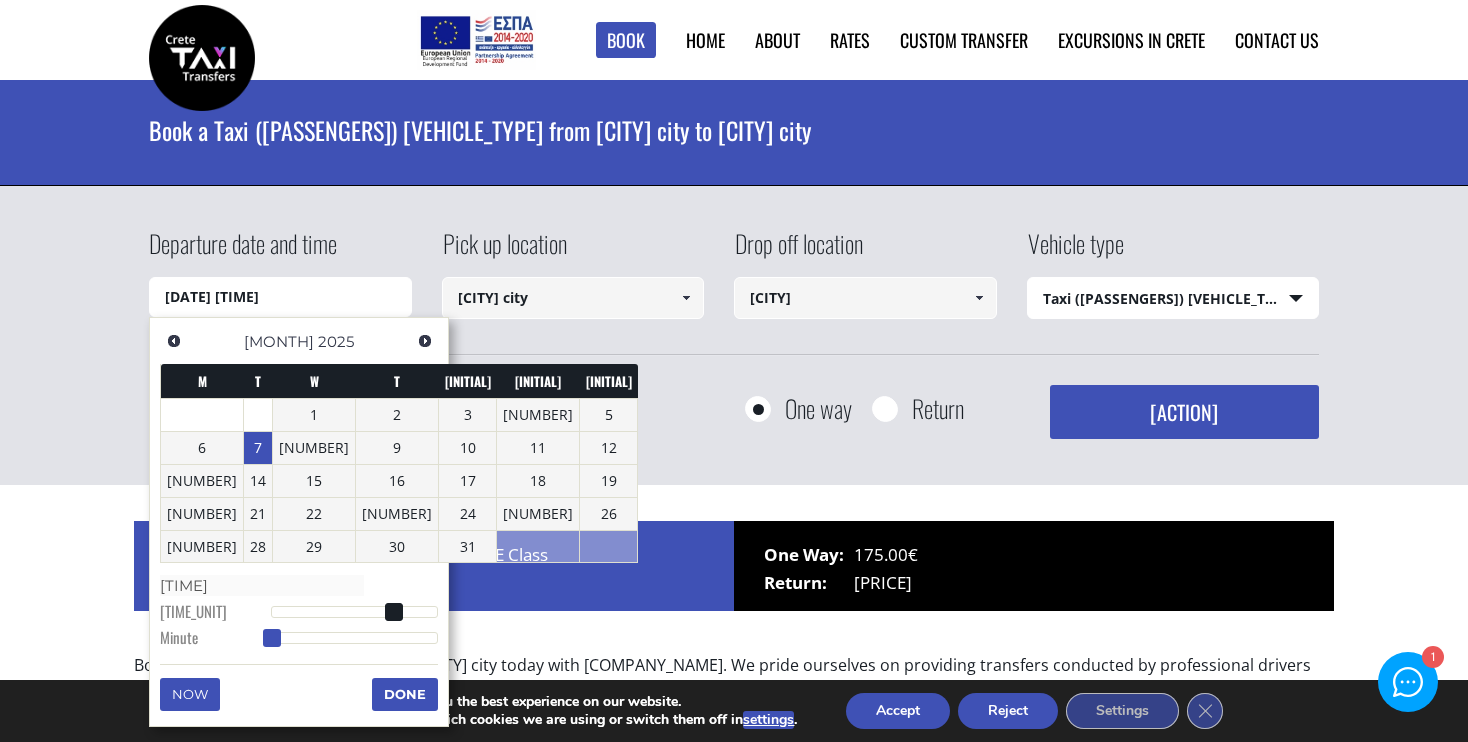 type on "[DATE] [TIME]" 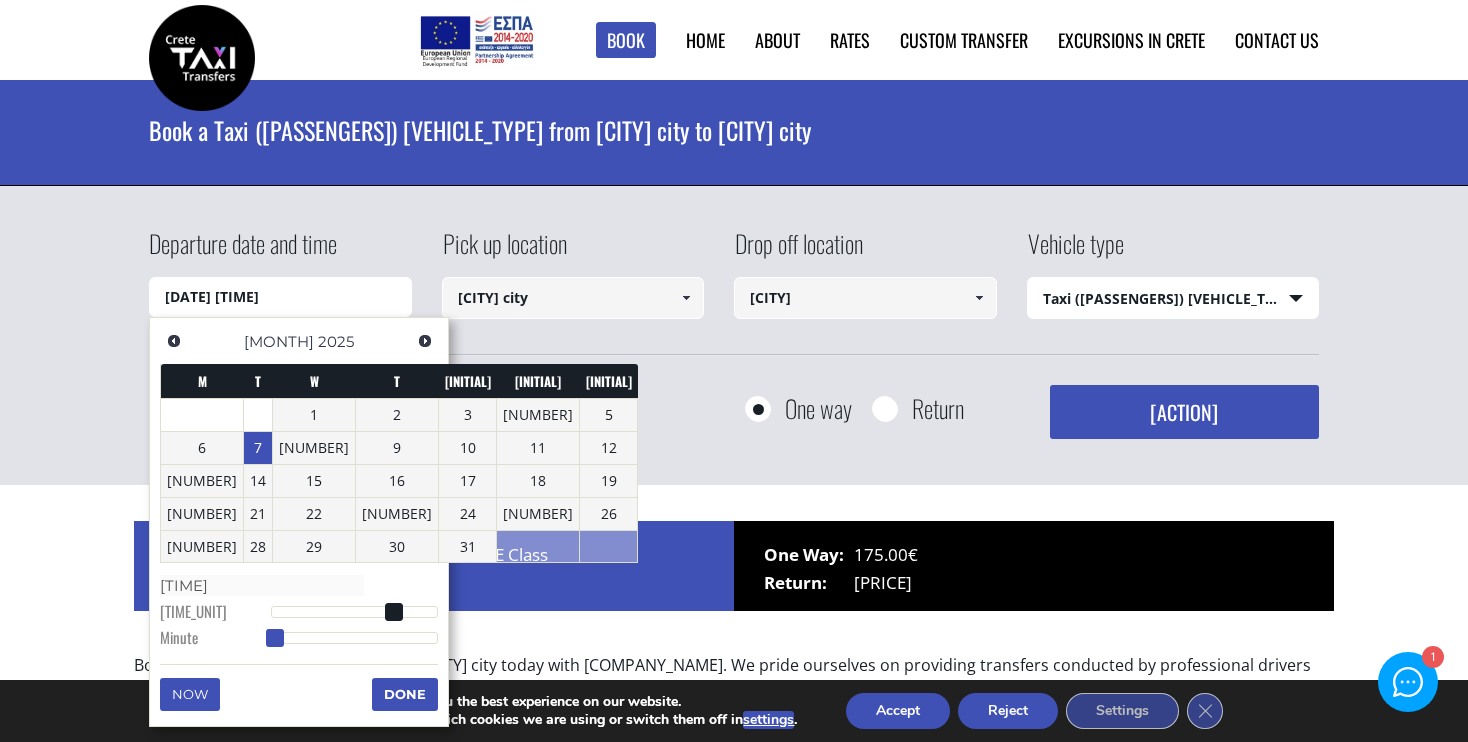 type on "[DATE] [TIME]" 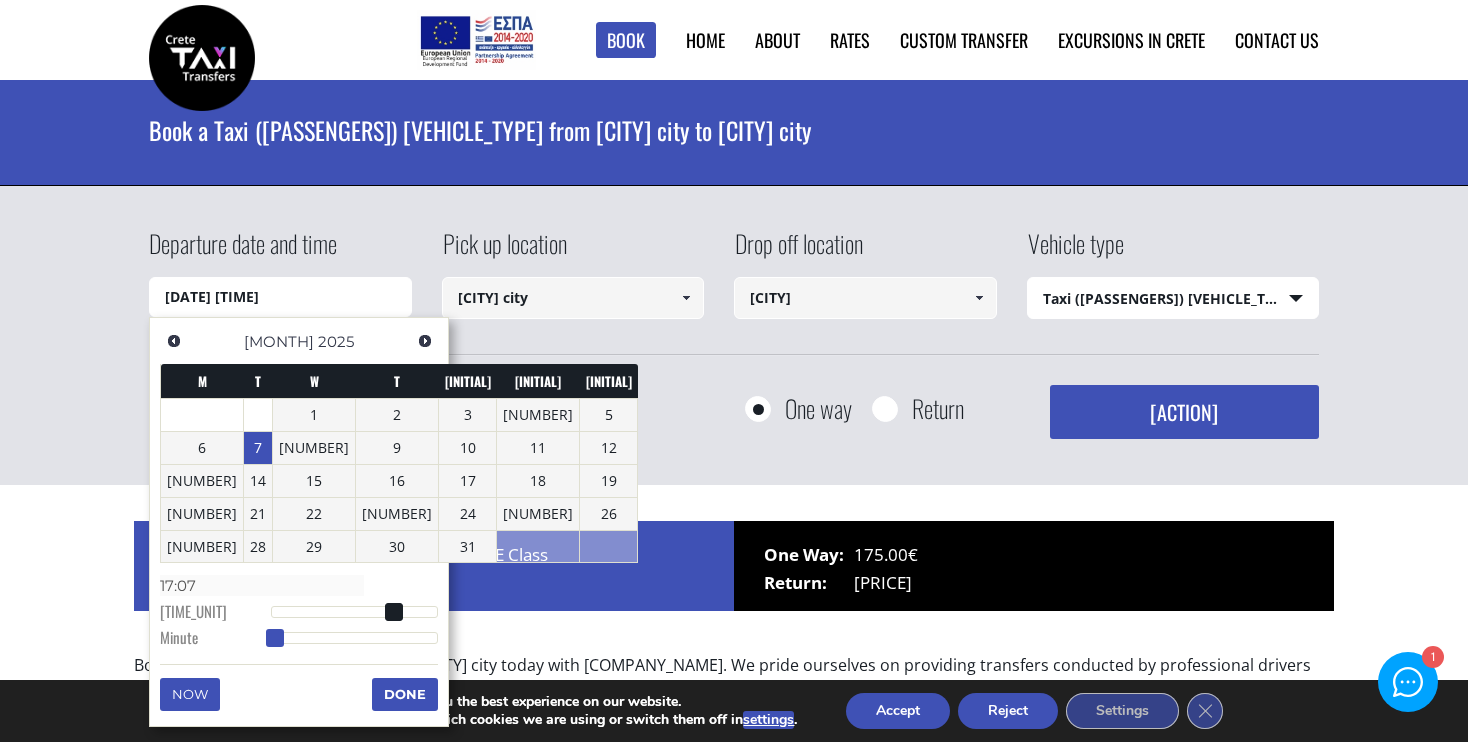 type on "[DATE] [TIME]" 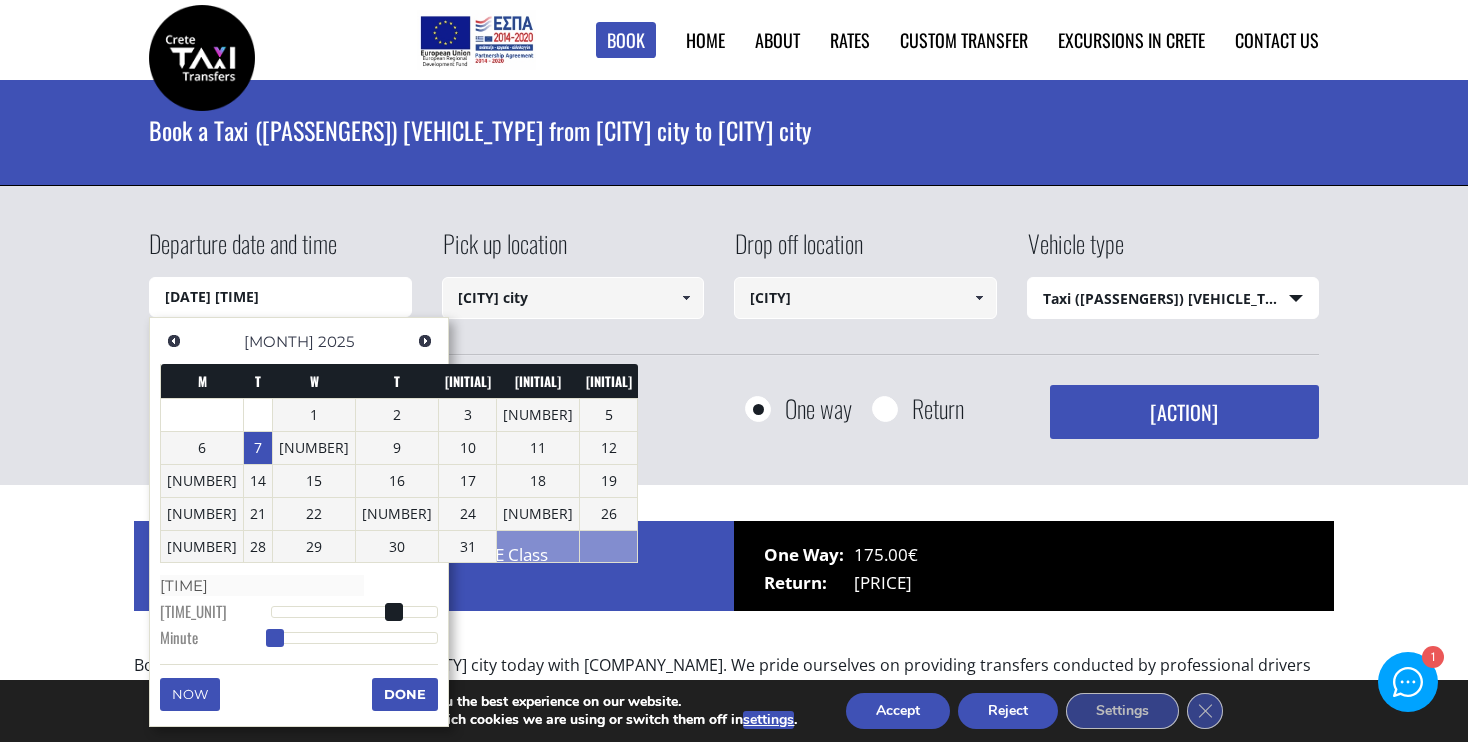 type on "[DATE] [TIME]" 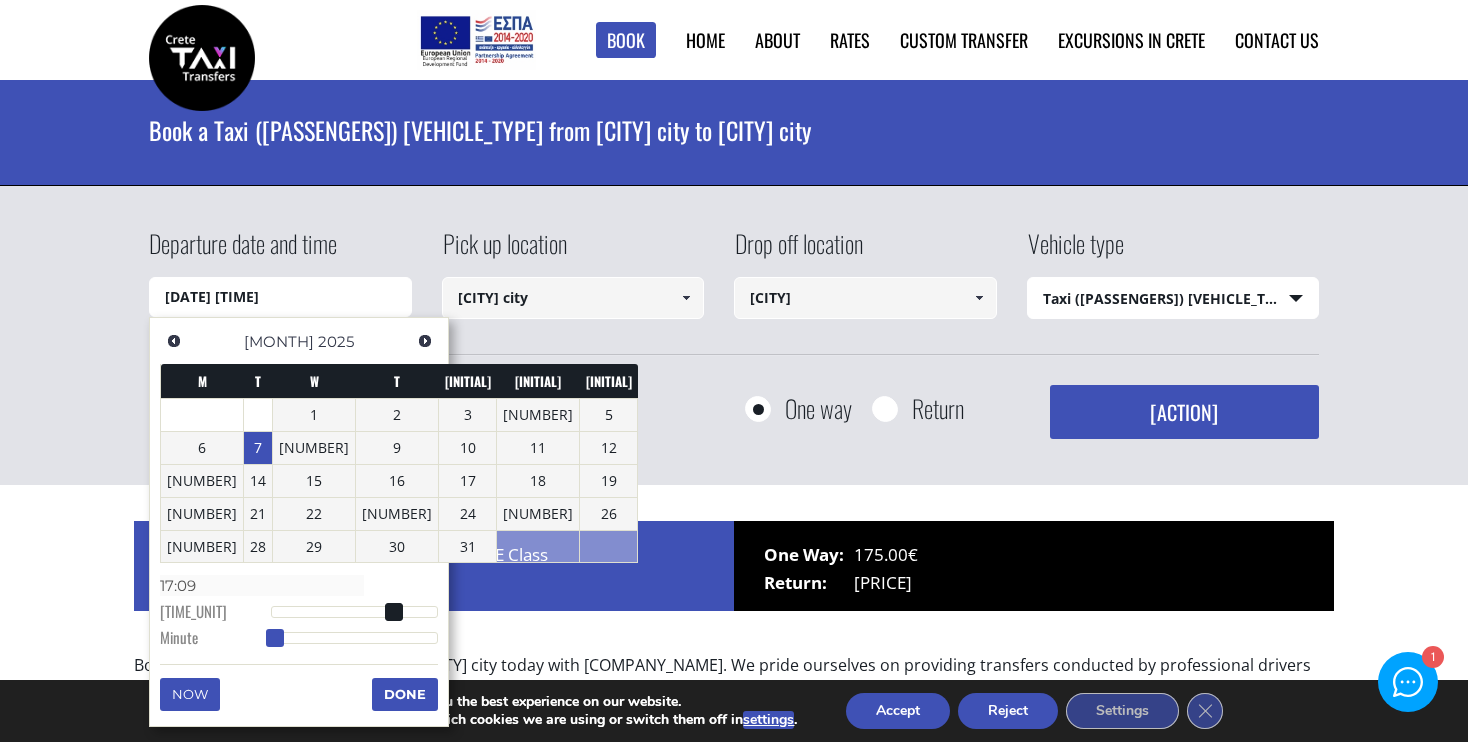 type on "[DATE] [TIME]" 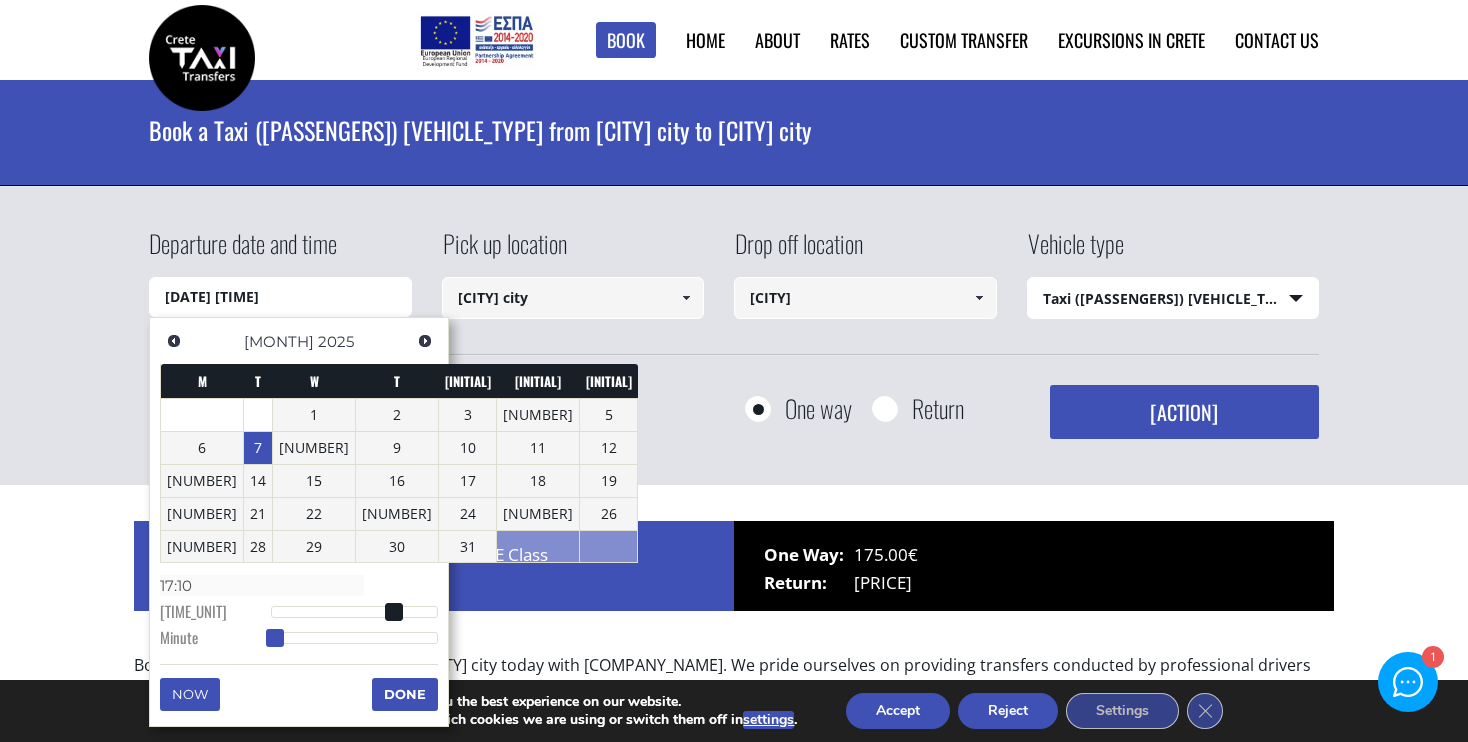 type on "[DATE] [TIME]" 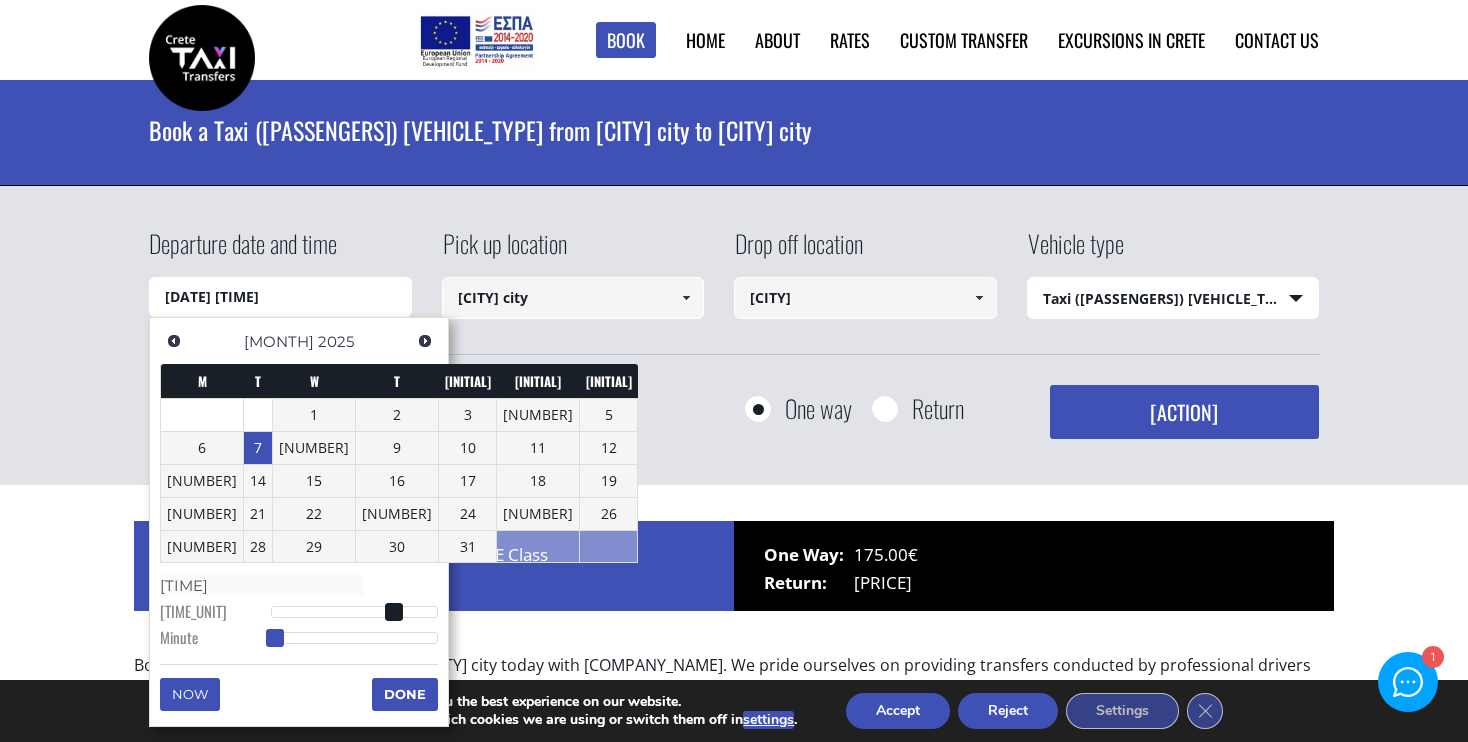 type on "[DATE] [TIME]" 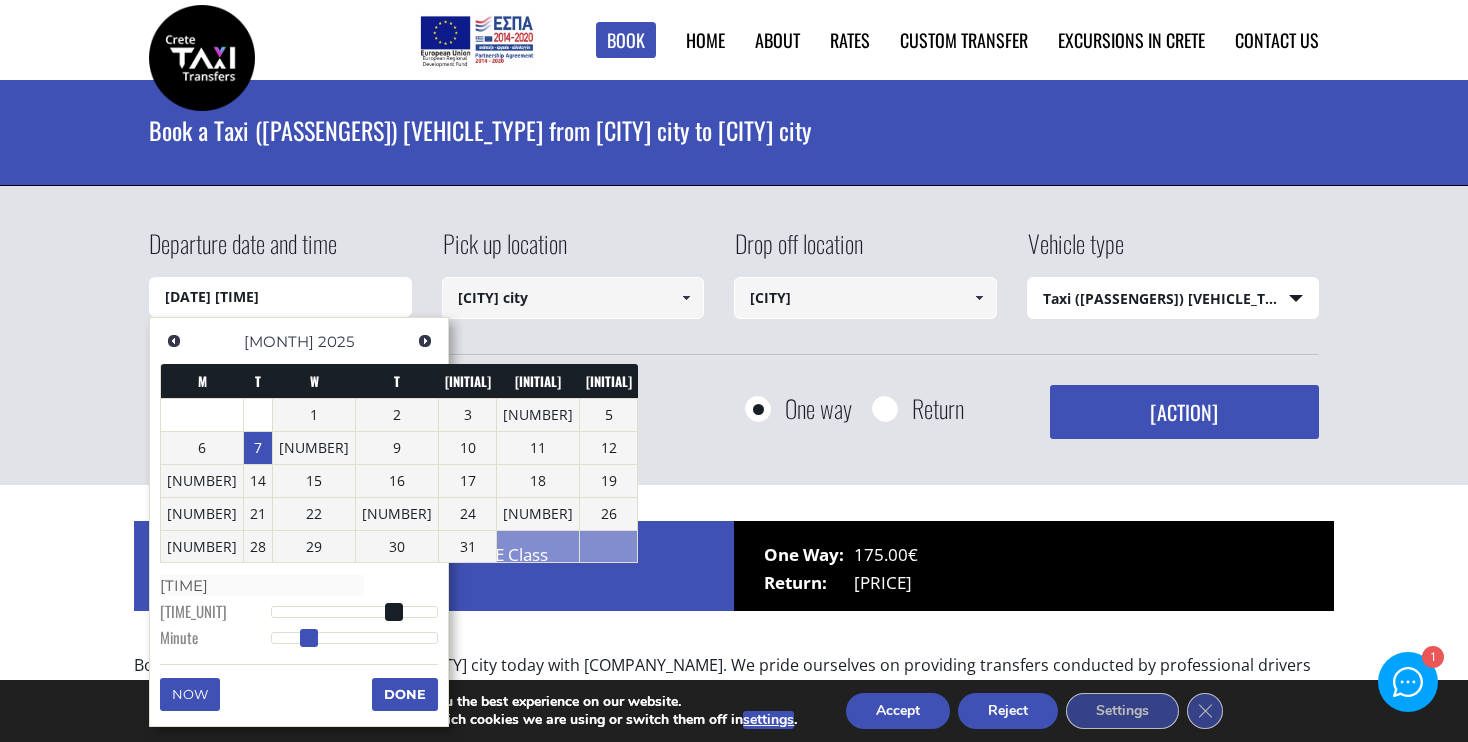 type on "[DATE] [TIME]" 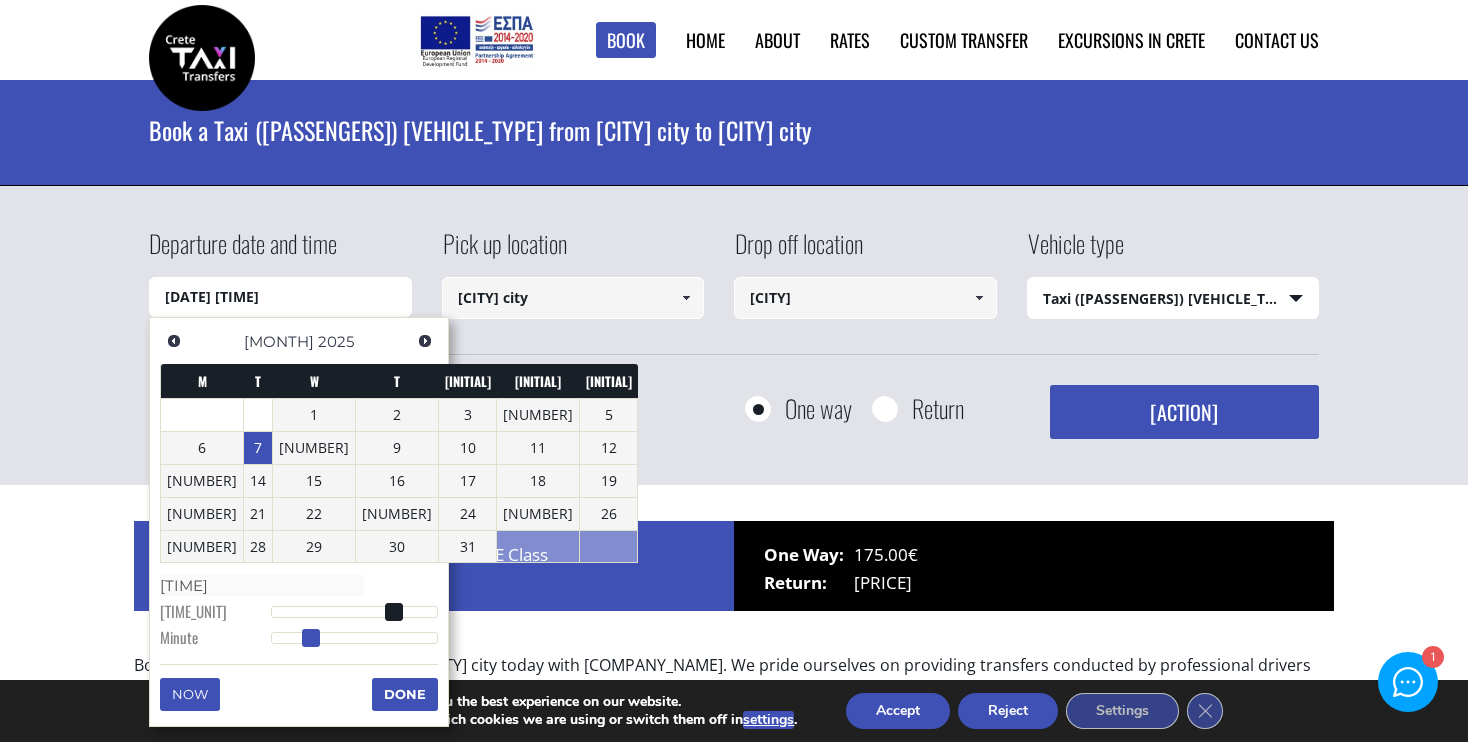 type on "[DATE] [TIME]" 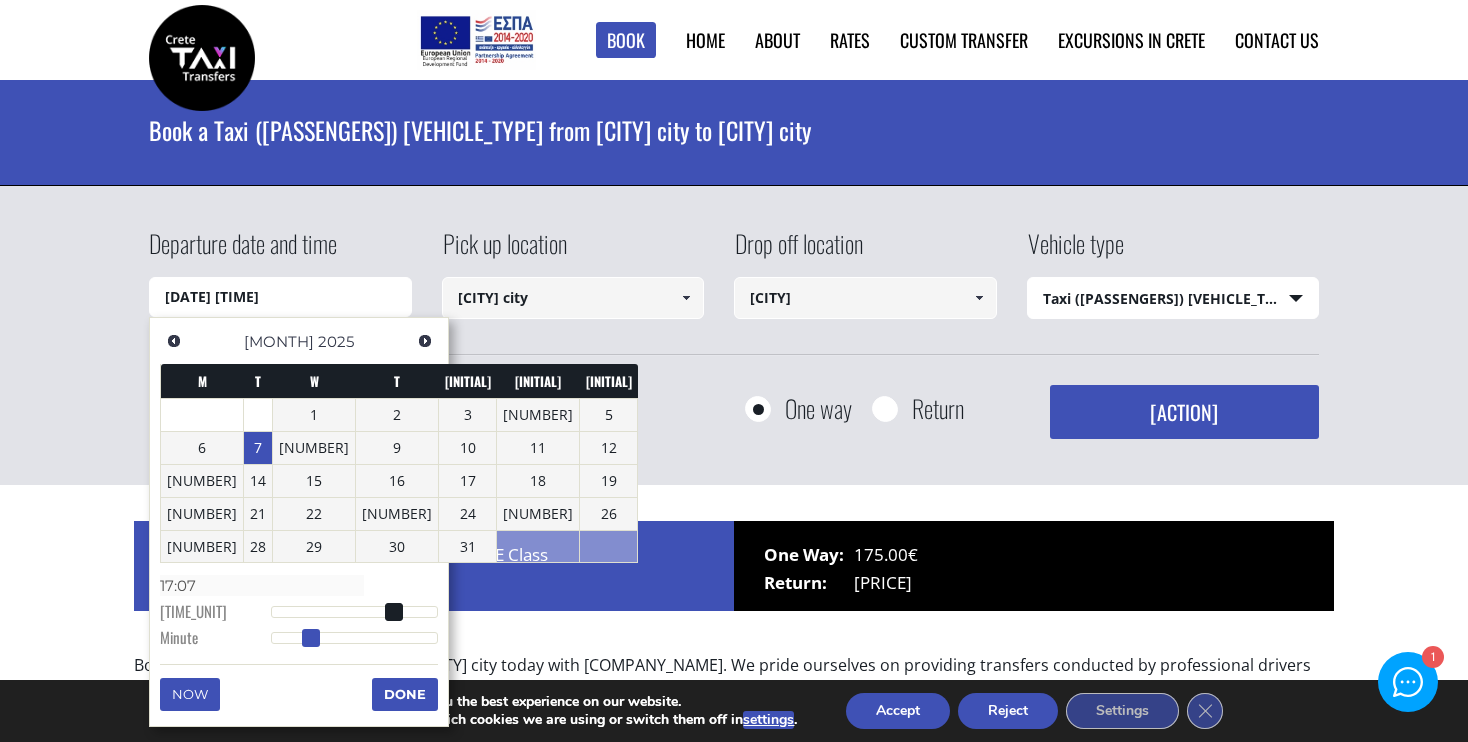 type on "[DATE] [TIME]" 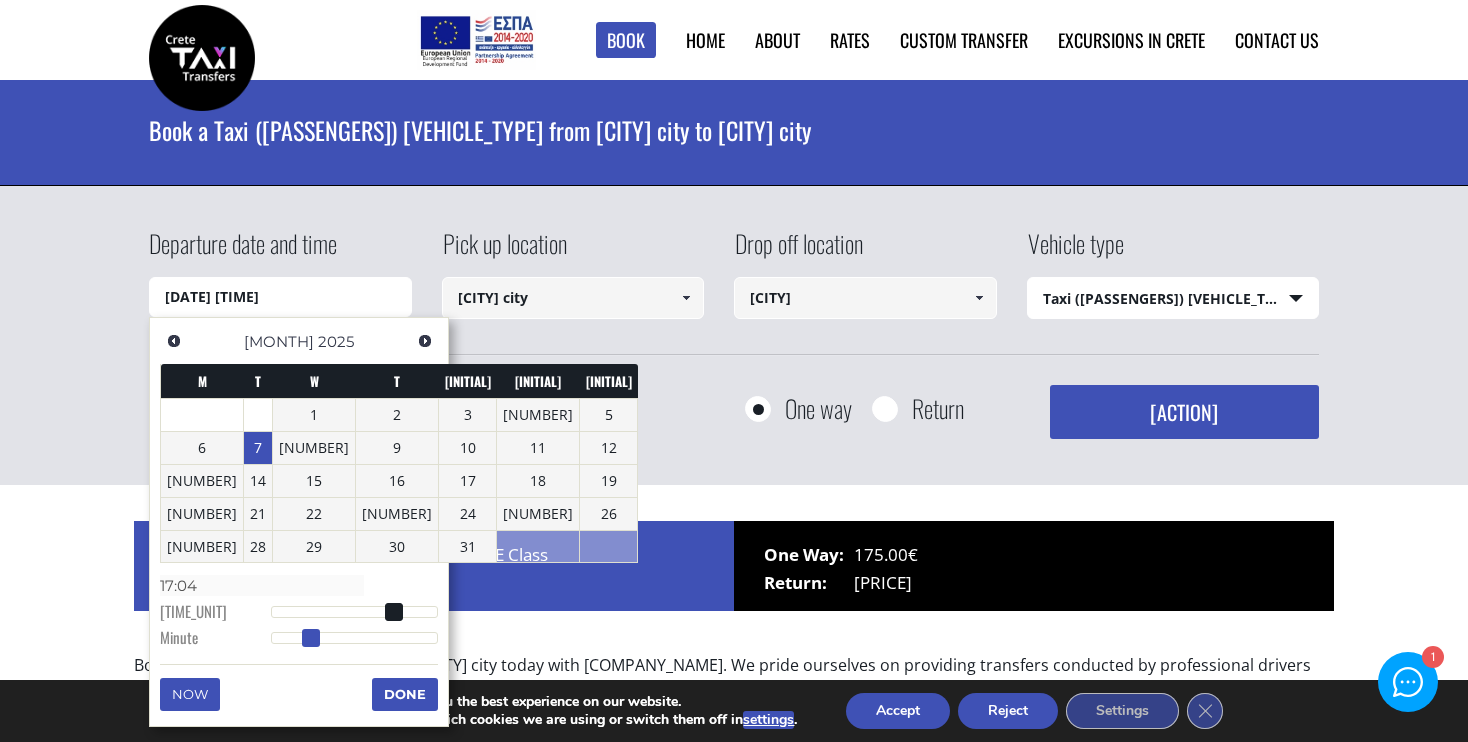 type on "[DATE] [TIME]" 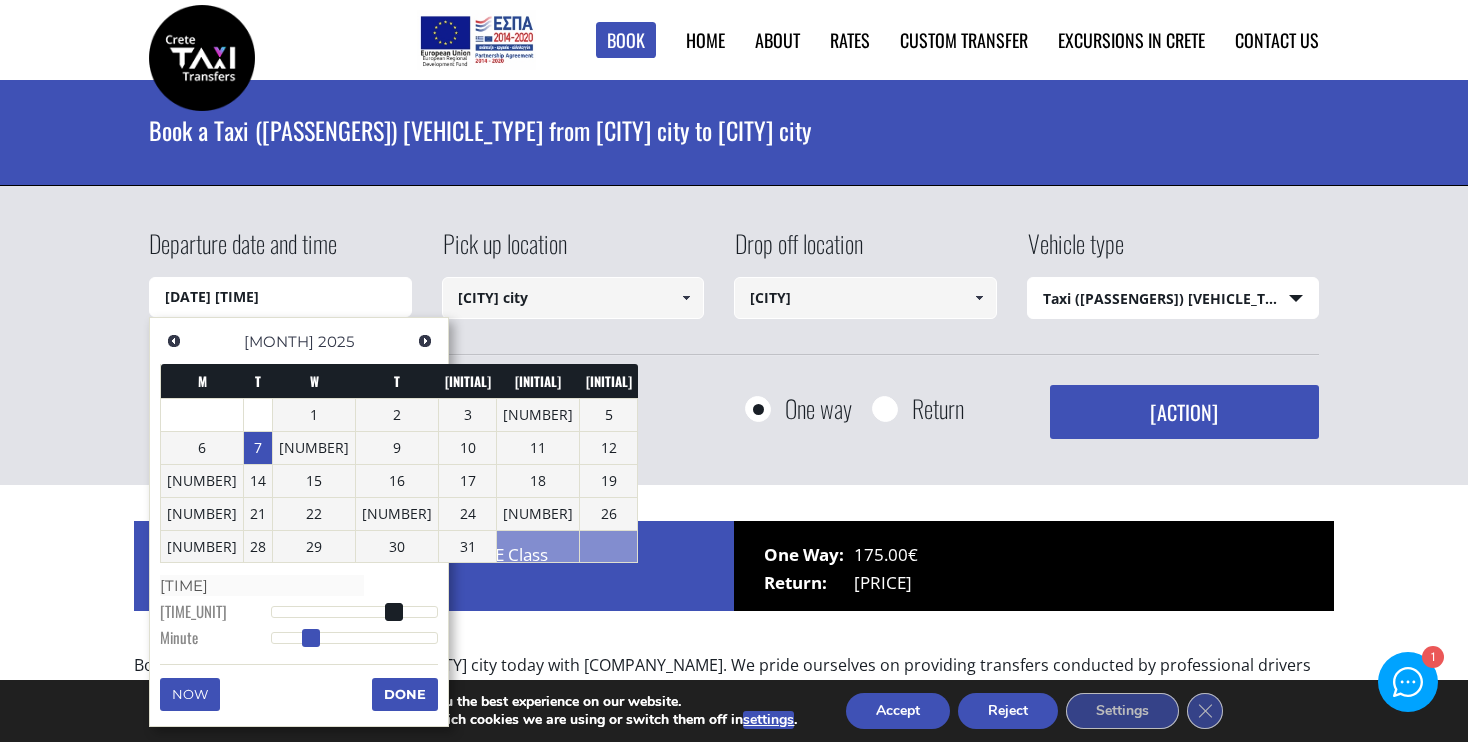 type on "[DATE] [TIME]" 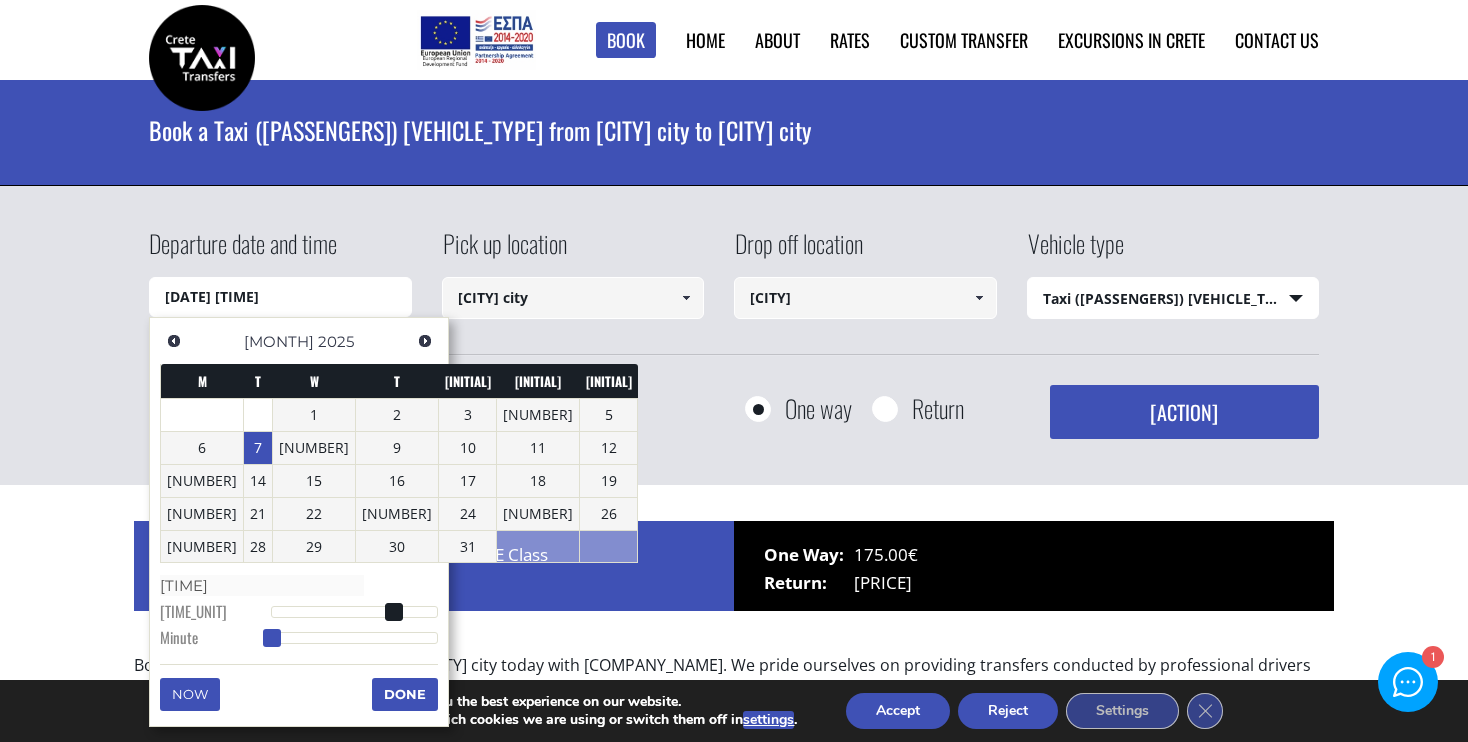 click at bounding box center (272, 638) 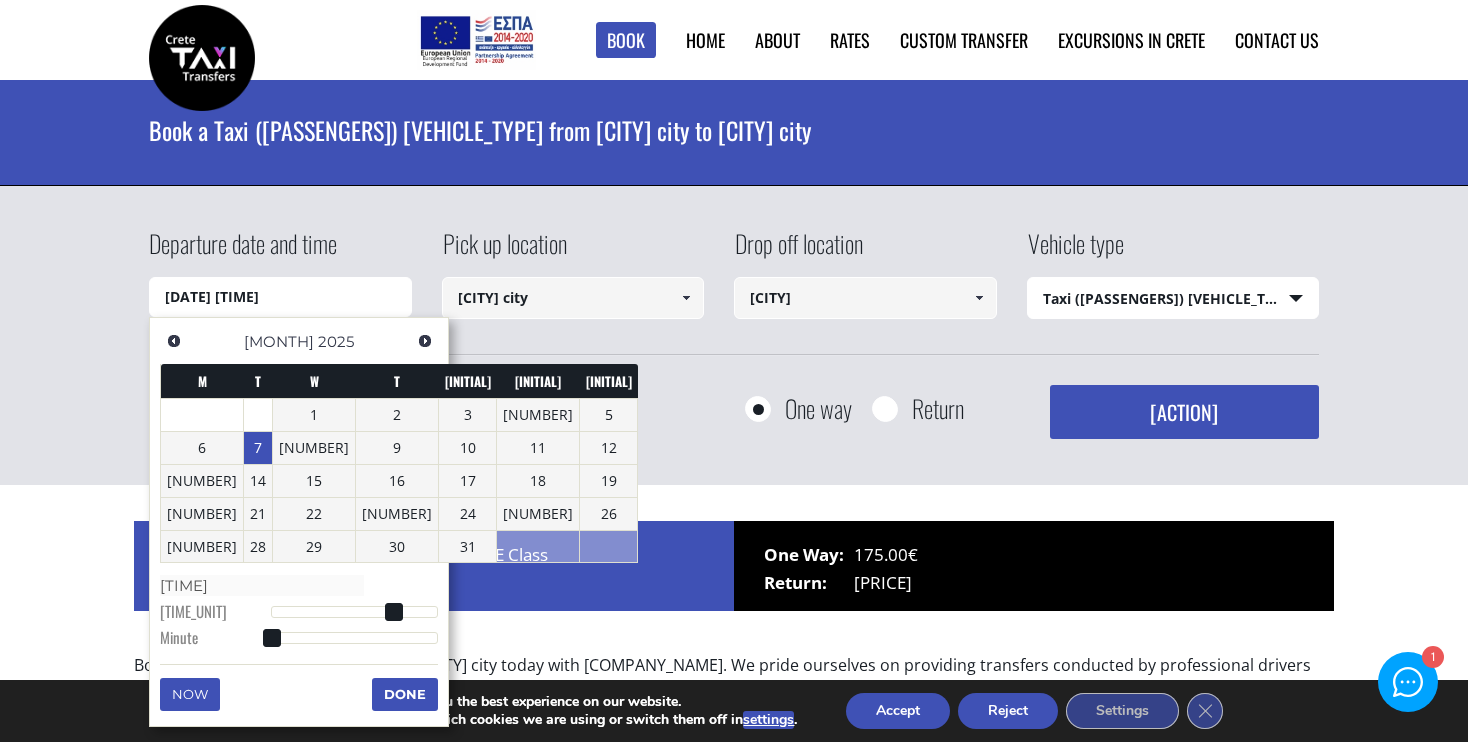click on "Done" at bounding box center [405, 694] 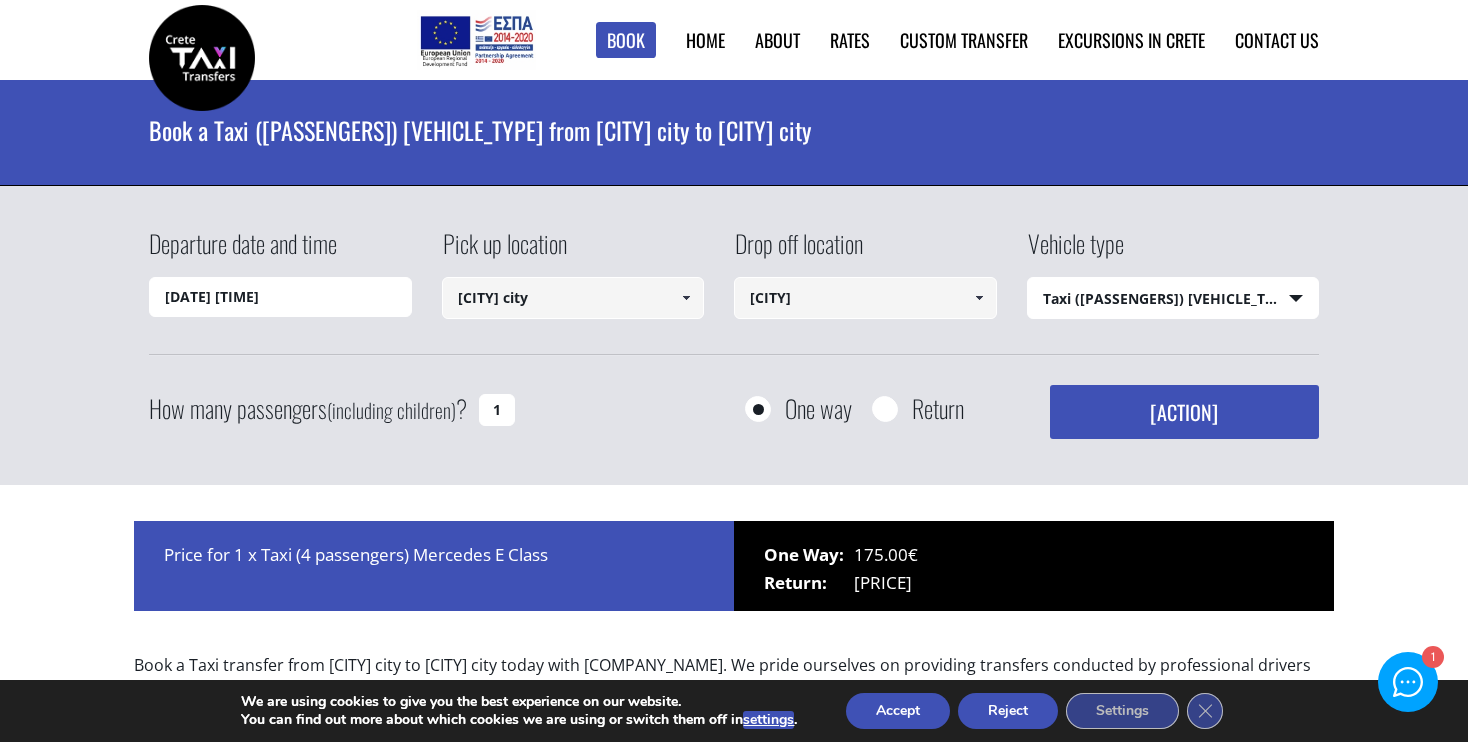 click on "1" at bounding box center (497, 410) 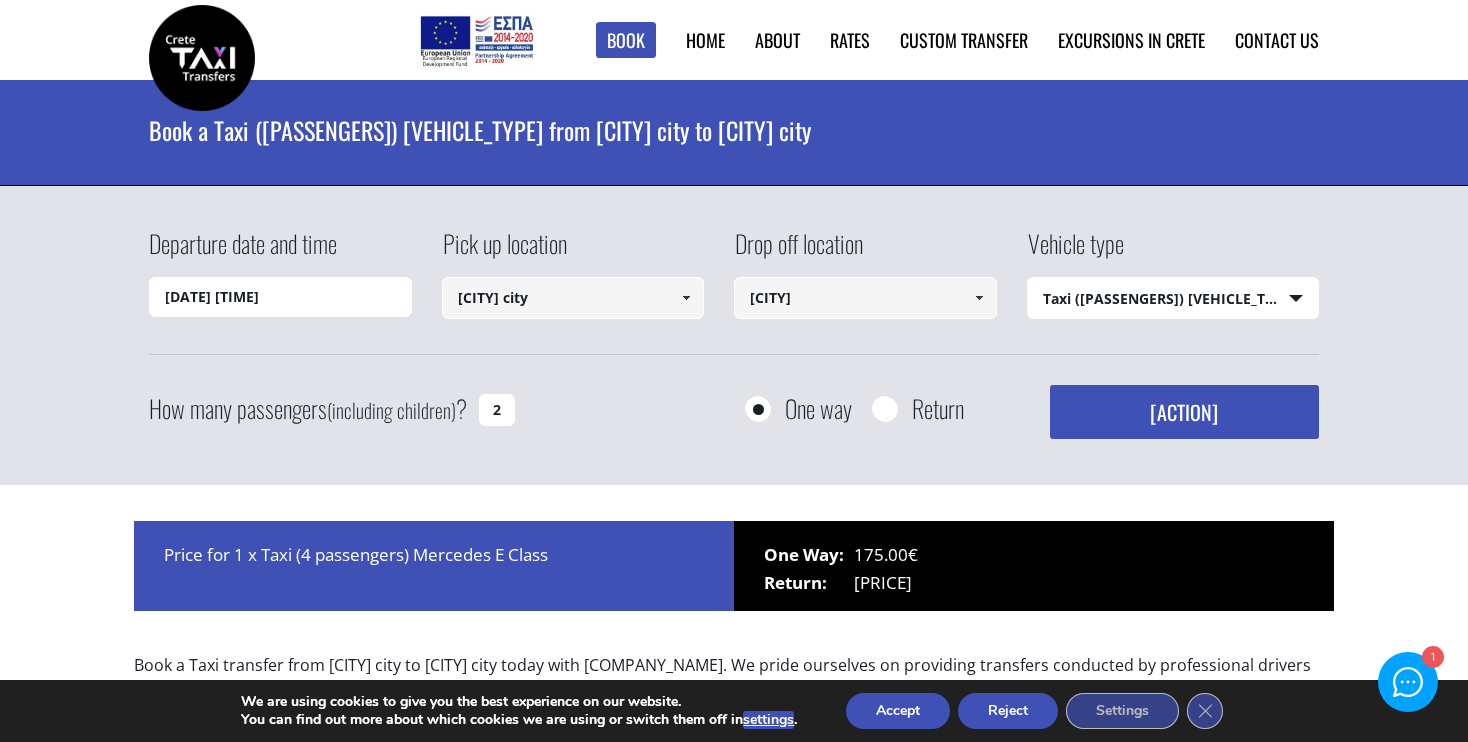 type on "2" 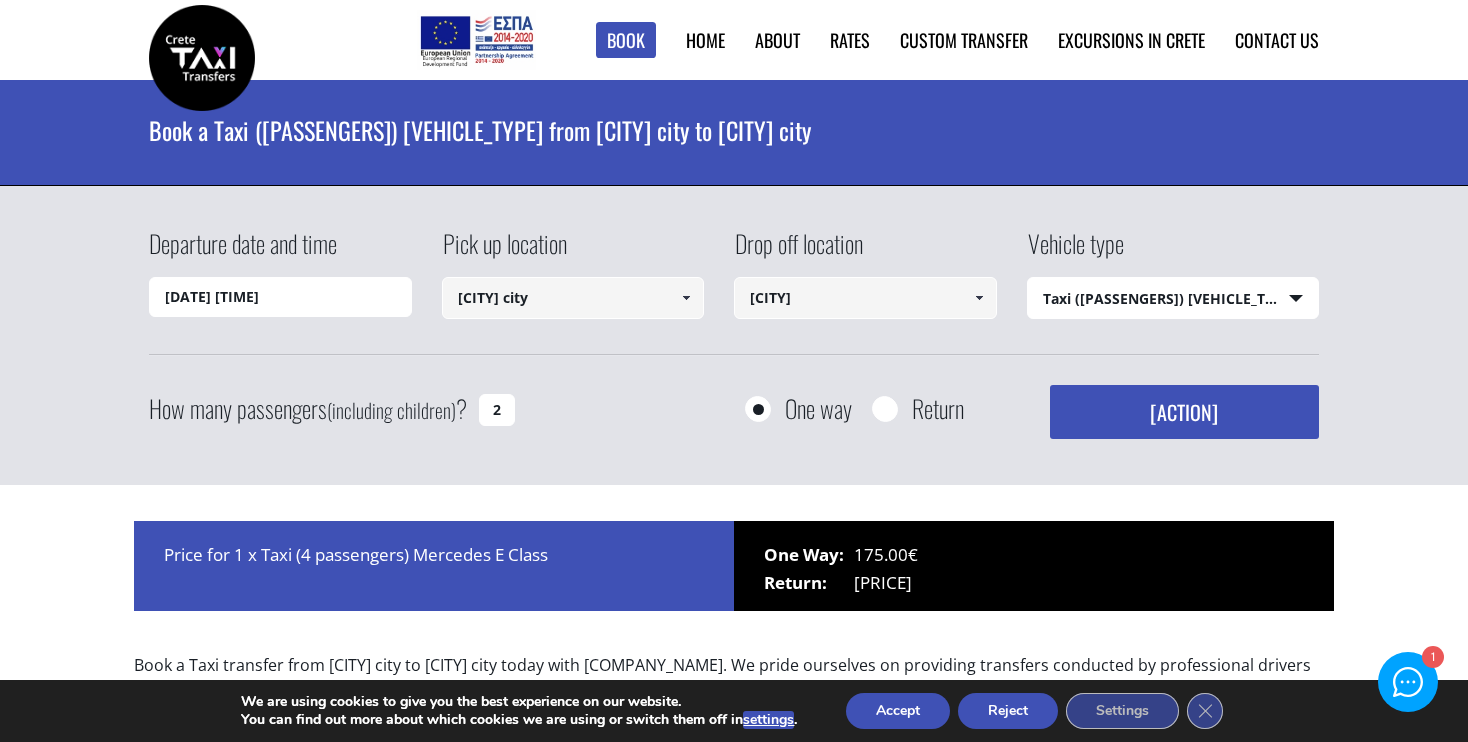 click on "[ACTION]" at bounding box center [1184, 412] 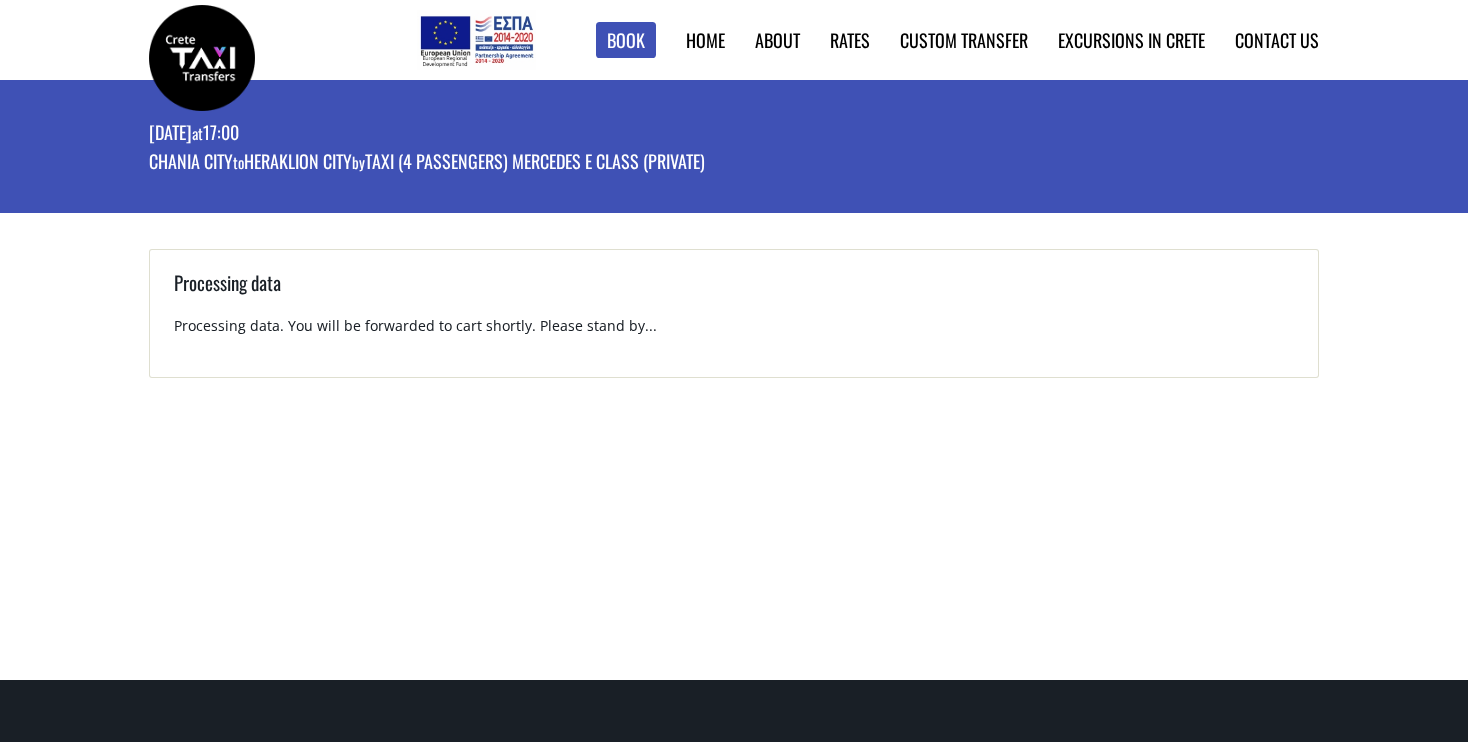 scroll, scrollTop: 0, scrollLeft: 0, axis: both 